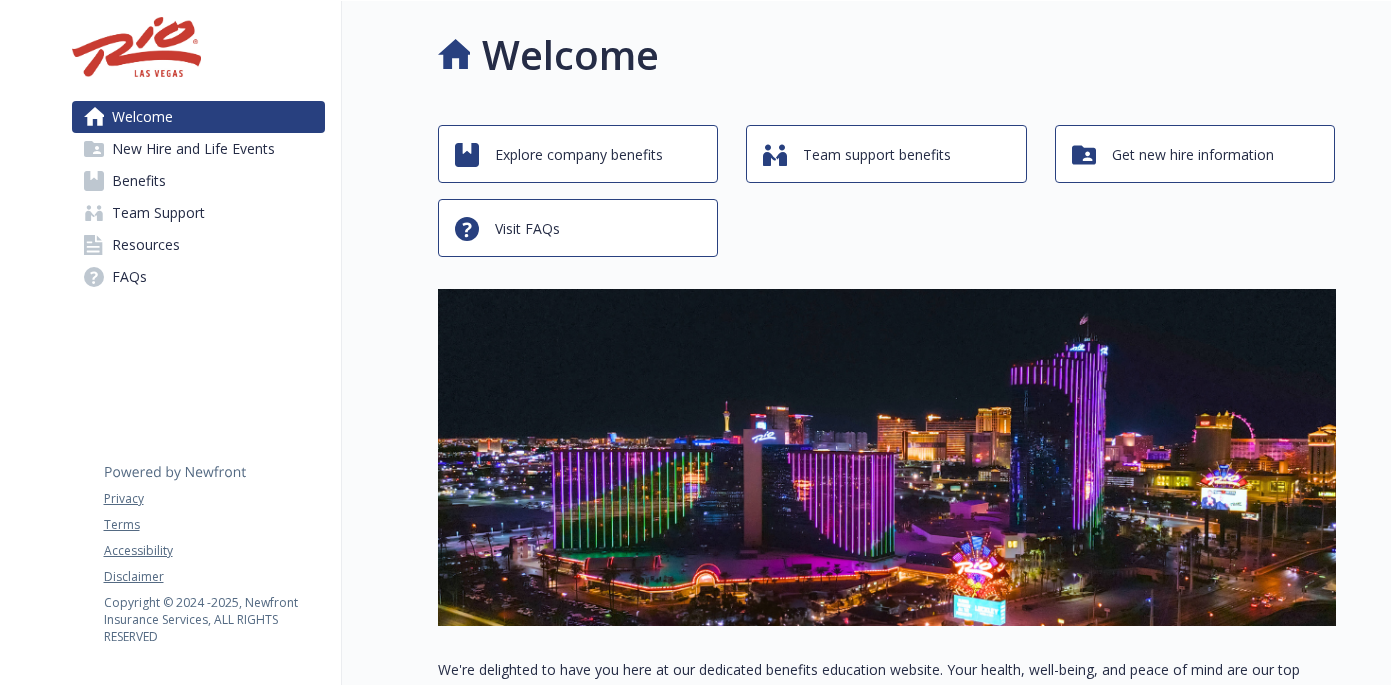 scroll, scrollTop: 0, scrollLeft: 0, axis: both 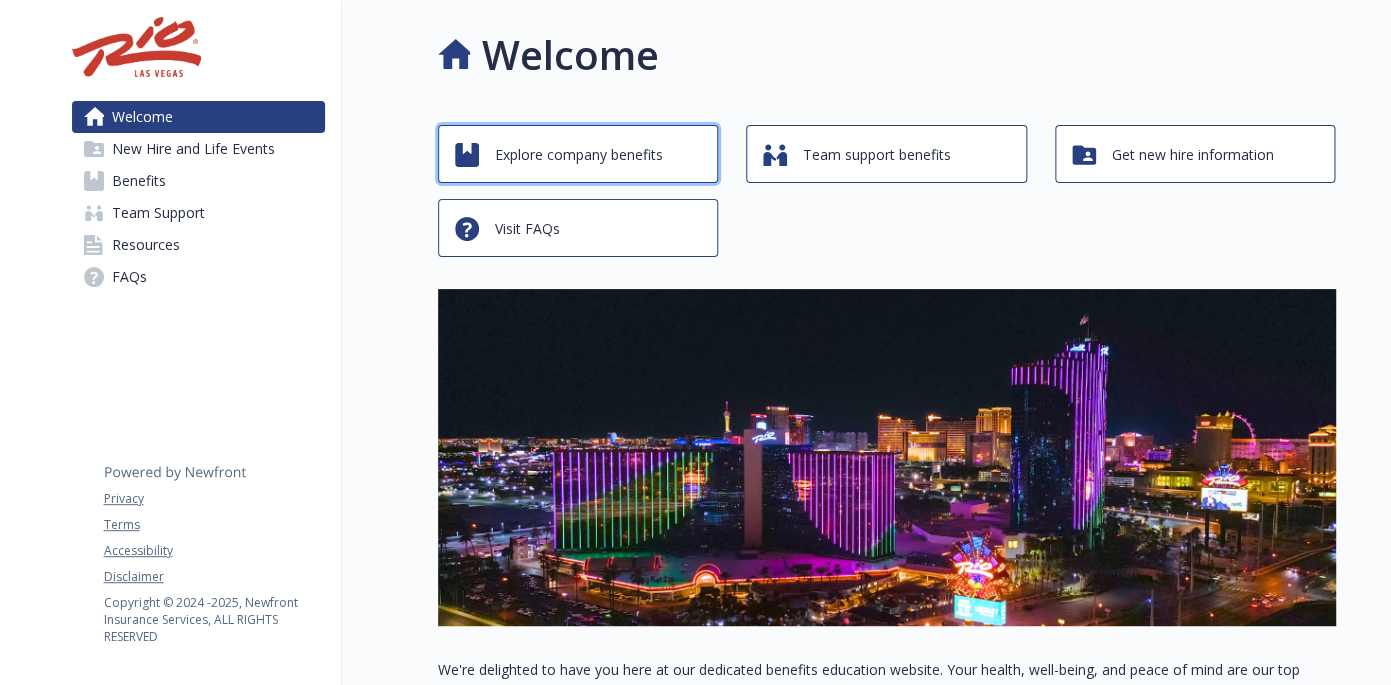 click on "Explore company benefits" at bounding box center (579, 155) 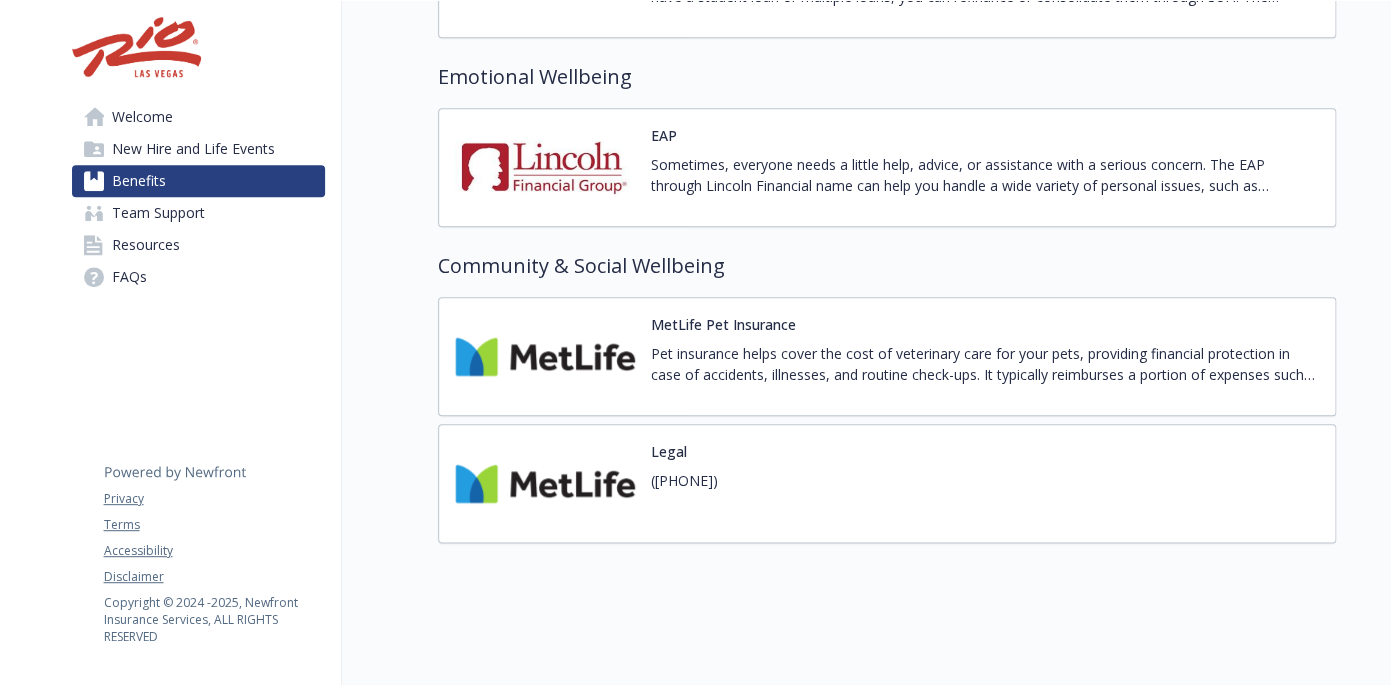 scroll, scrollTop: 3344, scrollLeft: 0, axis: vertical 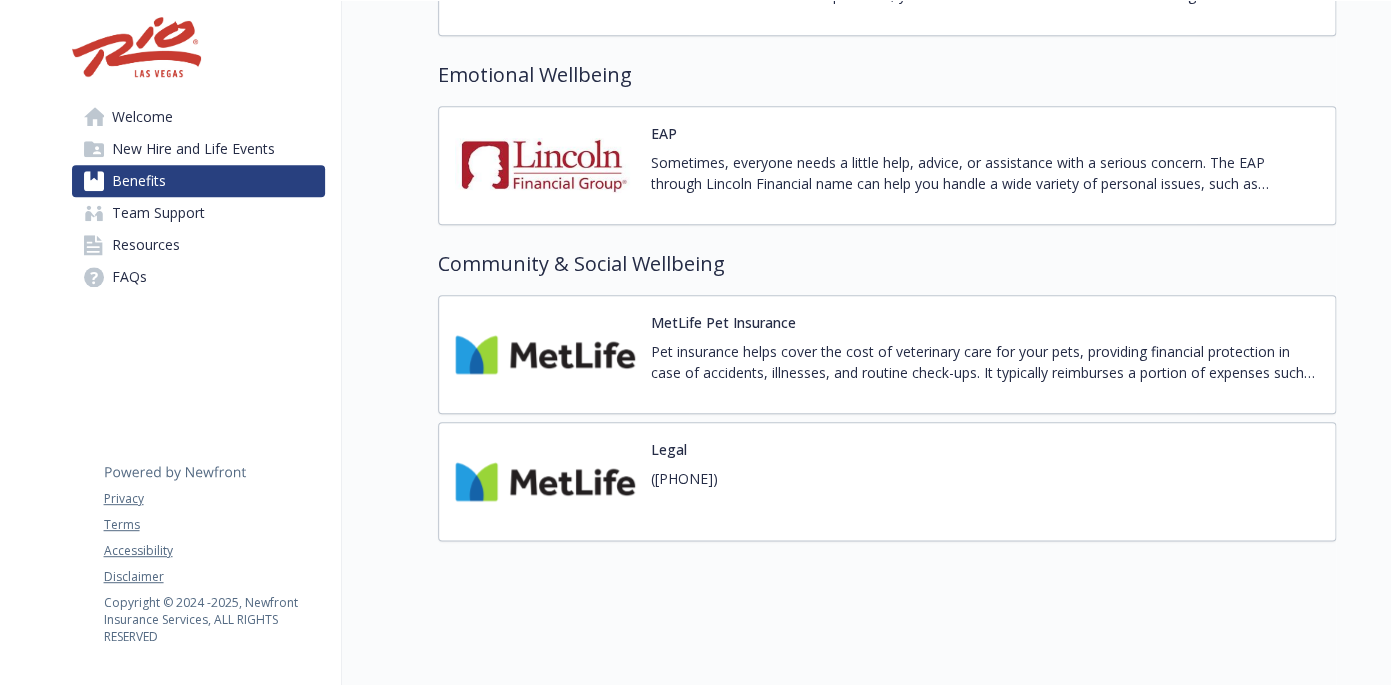 click on "New Hire and Life Events" at bounding box center [193, 149] 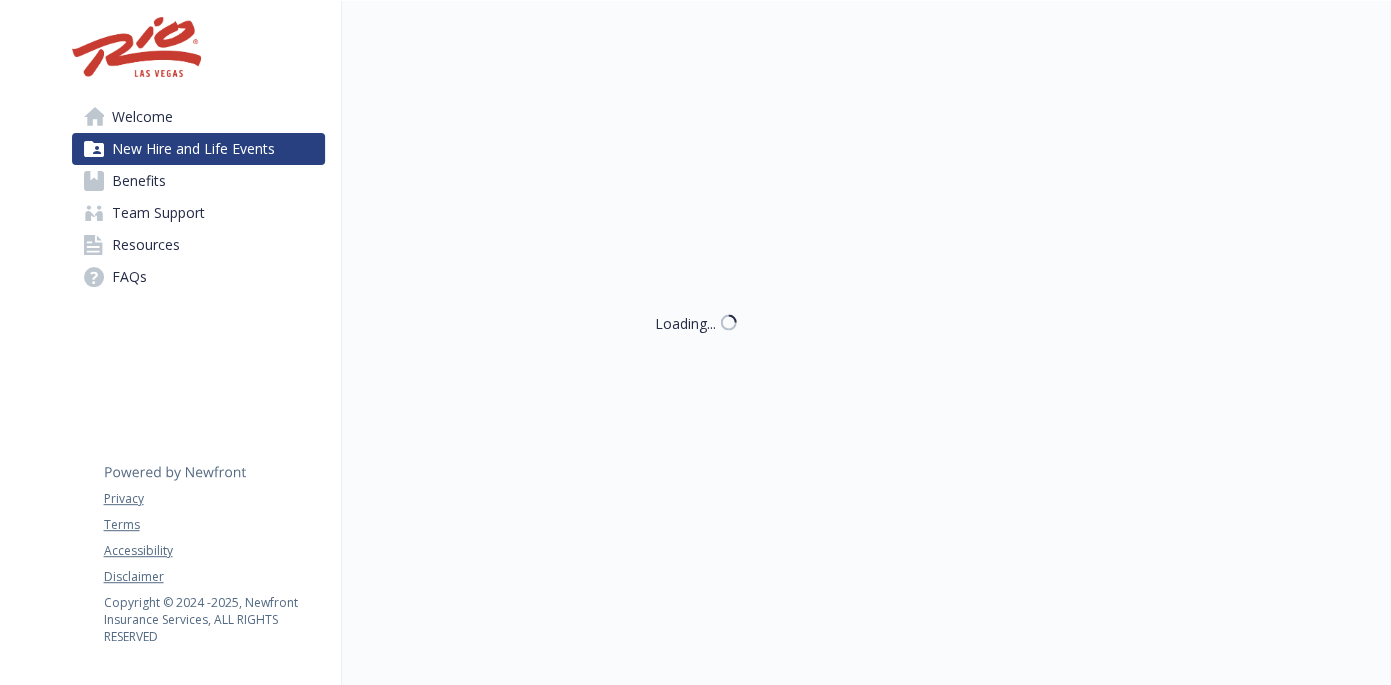 scroll, scrollTop: 1, scrollLeft: 0, axis: vertical 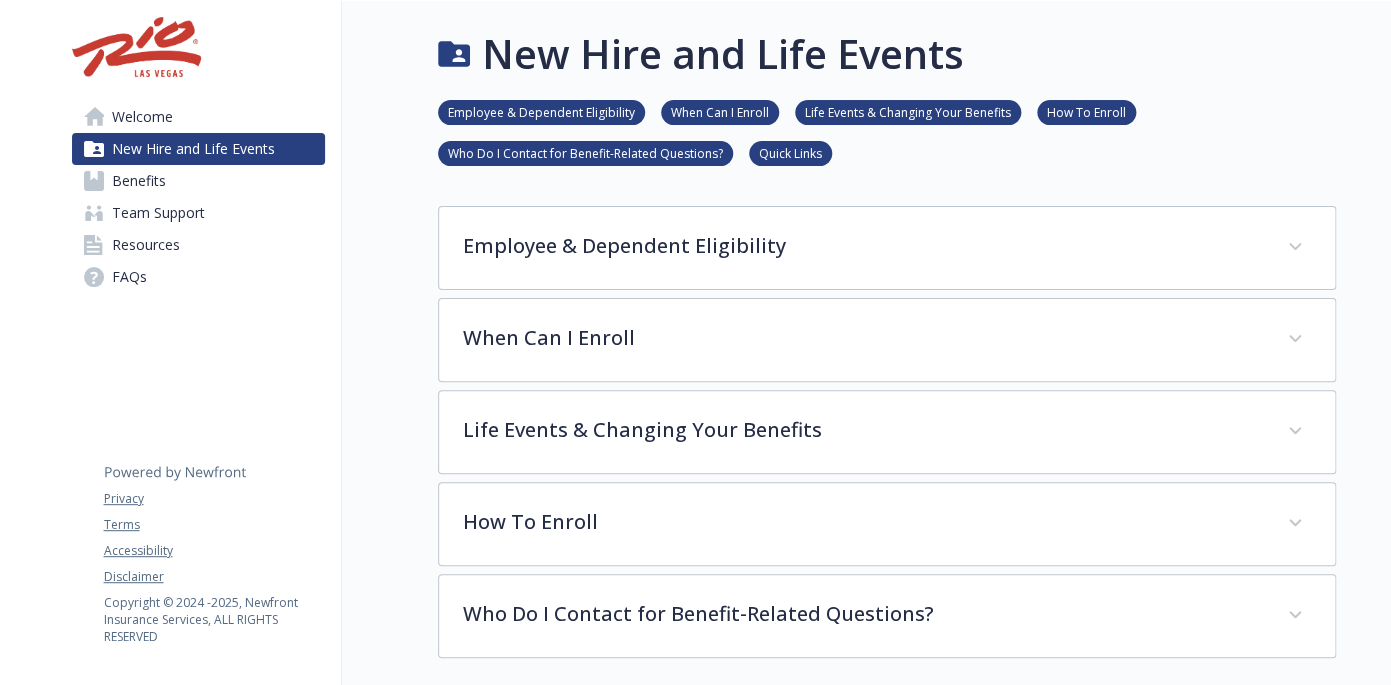 click on "Welcome" at bounding box center (142, 117) 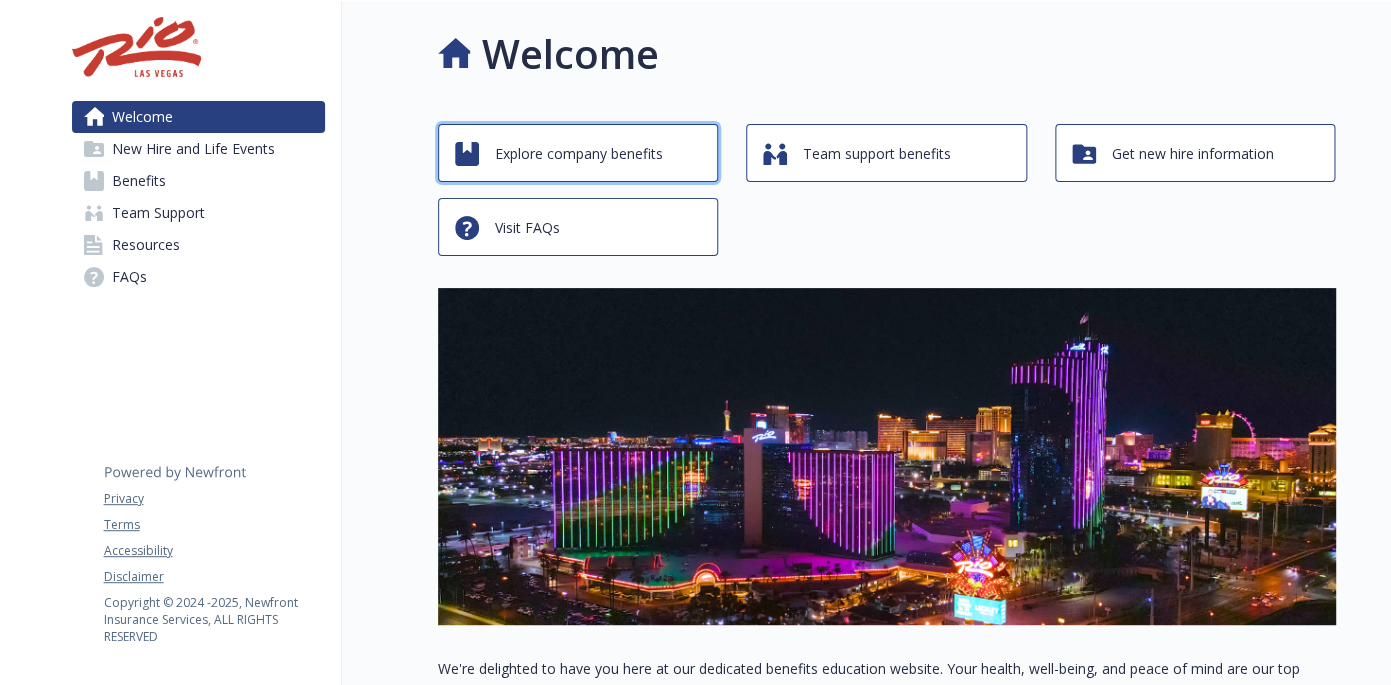 click on "Explore company benefits" at bounding box center [579, 154] 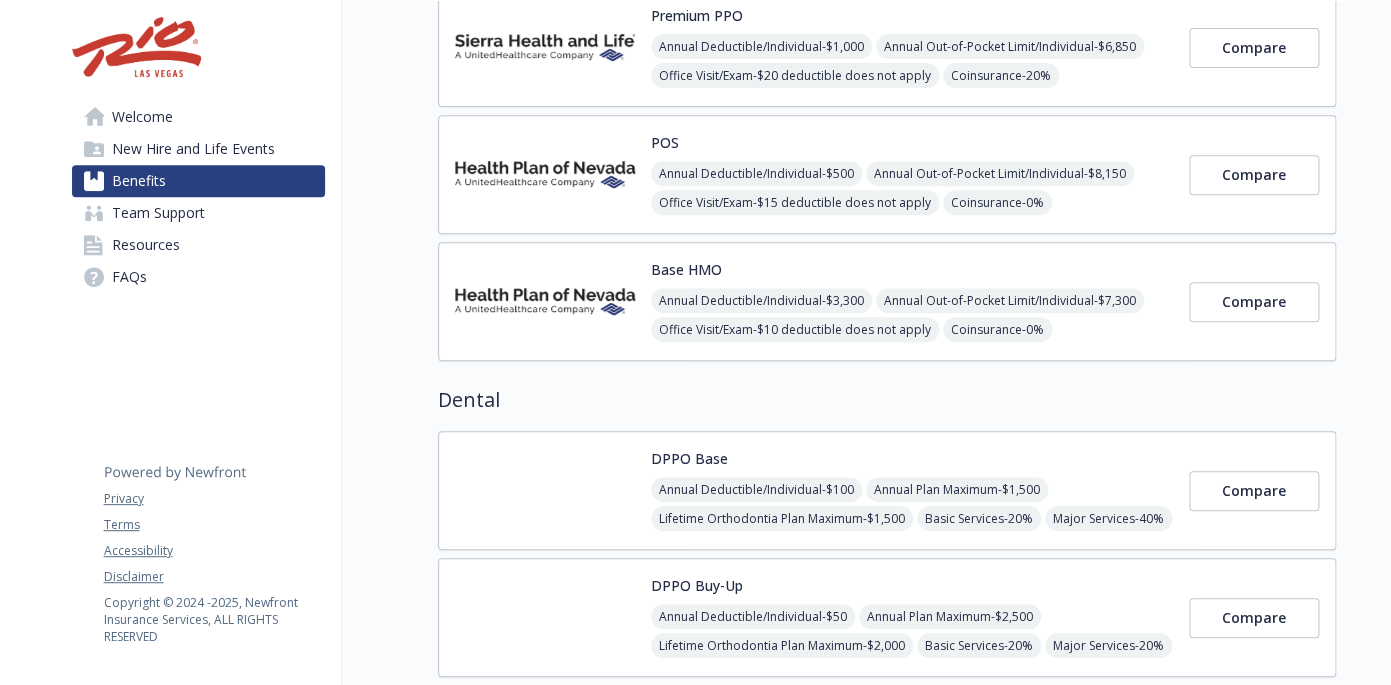 scroll, scrollTop: 226, scrollLeft: 0, axis: vertical 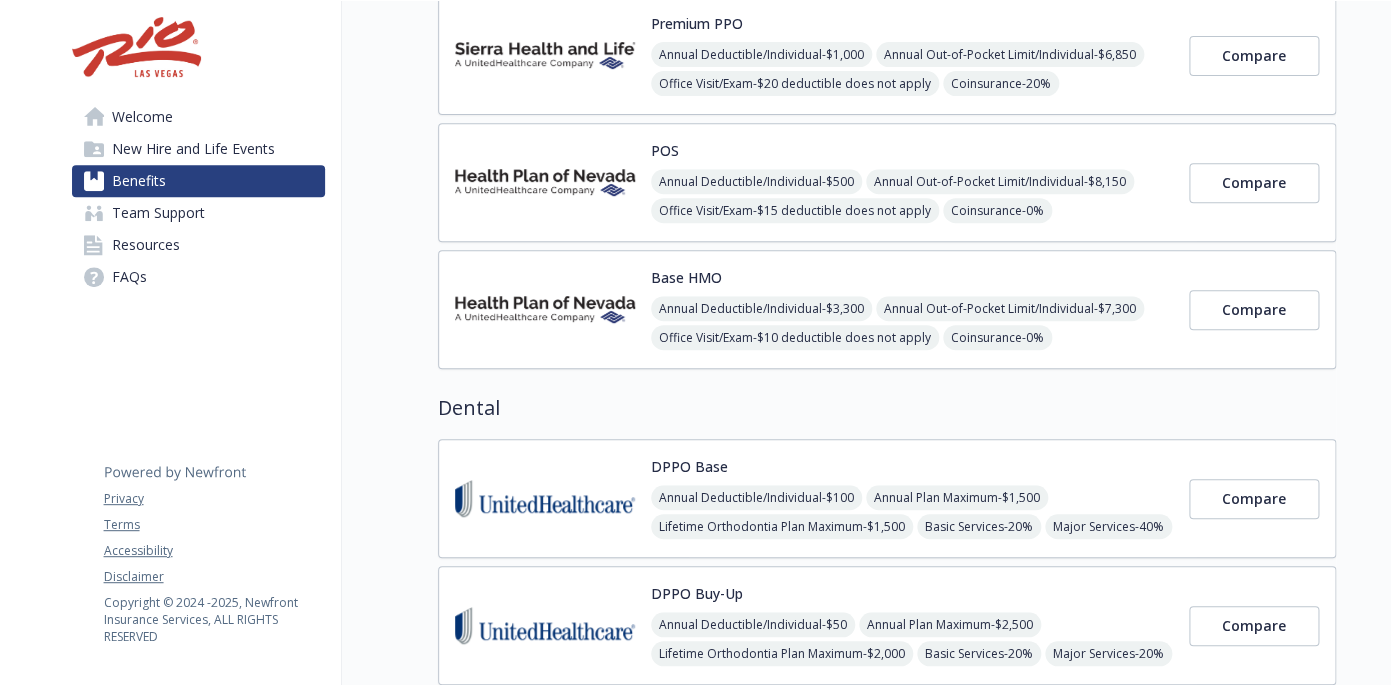 click on "Annual Deductible/Individual  -  $1,000 Annual Out-of-Pocket Limit/Individual  -  $6,850 Office Visit/Exam  -  $20 deductible does not apply Coinsurance  -  20% Prescription Drug/Generic  -  $25 Prescription Drug/Brand Formulary  -  $50 Prescription Drug/Brand Non-Formulary  -  $75 Prescription Drug/Specialty  -  Not Applicable" at bounding box center [912, 113] 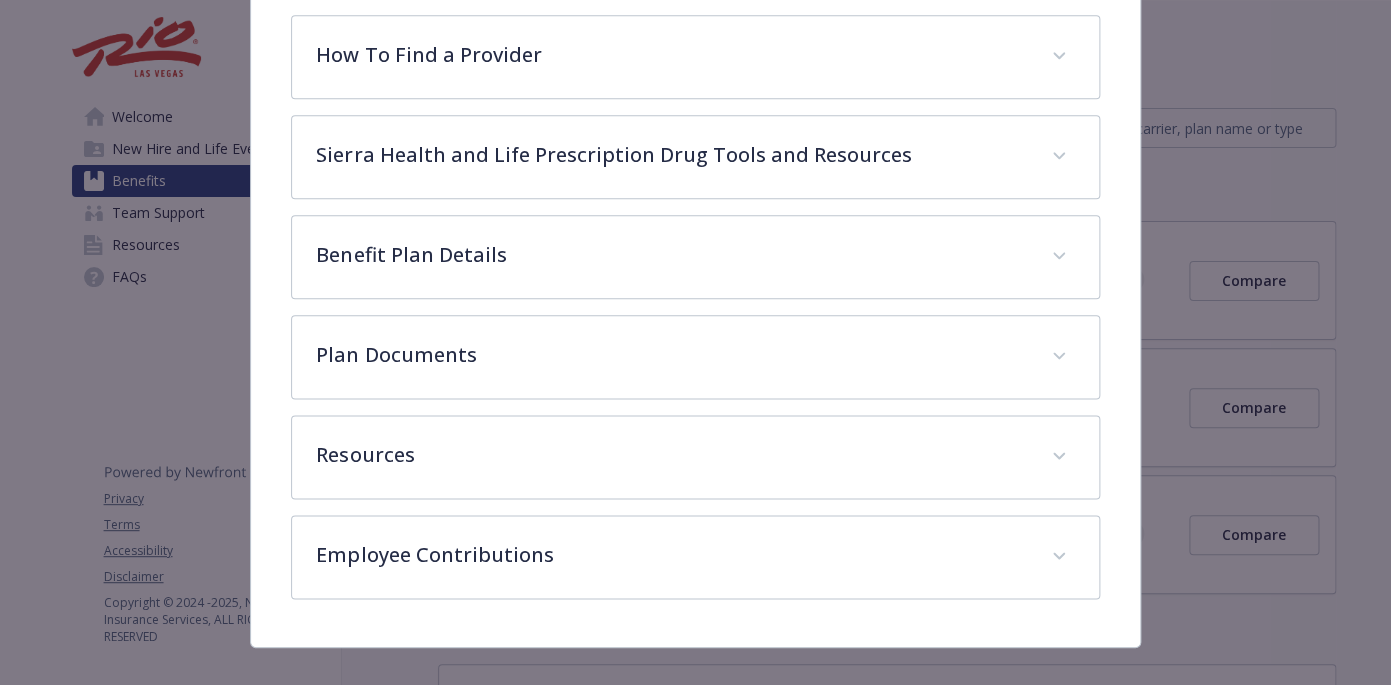 scroll, scrollTop: 718, scrollLeft: 0, axis: vertical 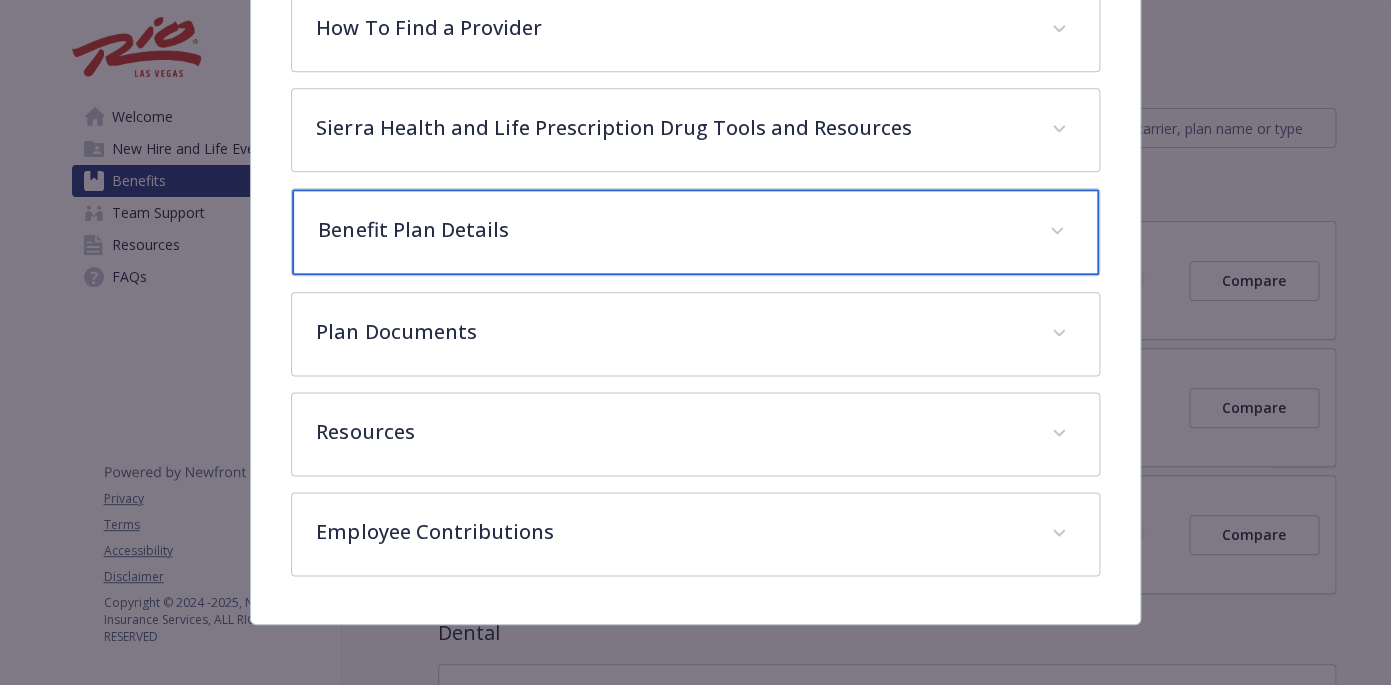 click on "Benefit Plan Details" at bounding box center (671, 230) 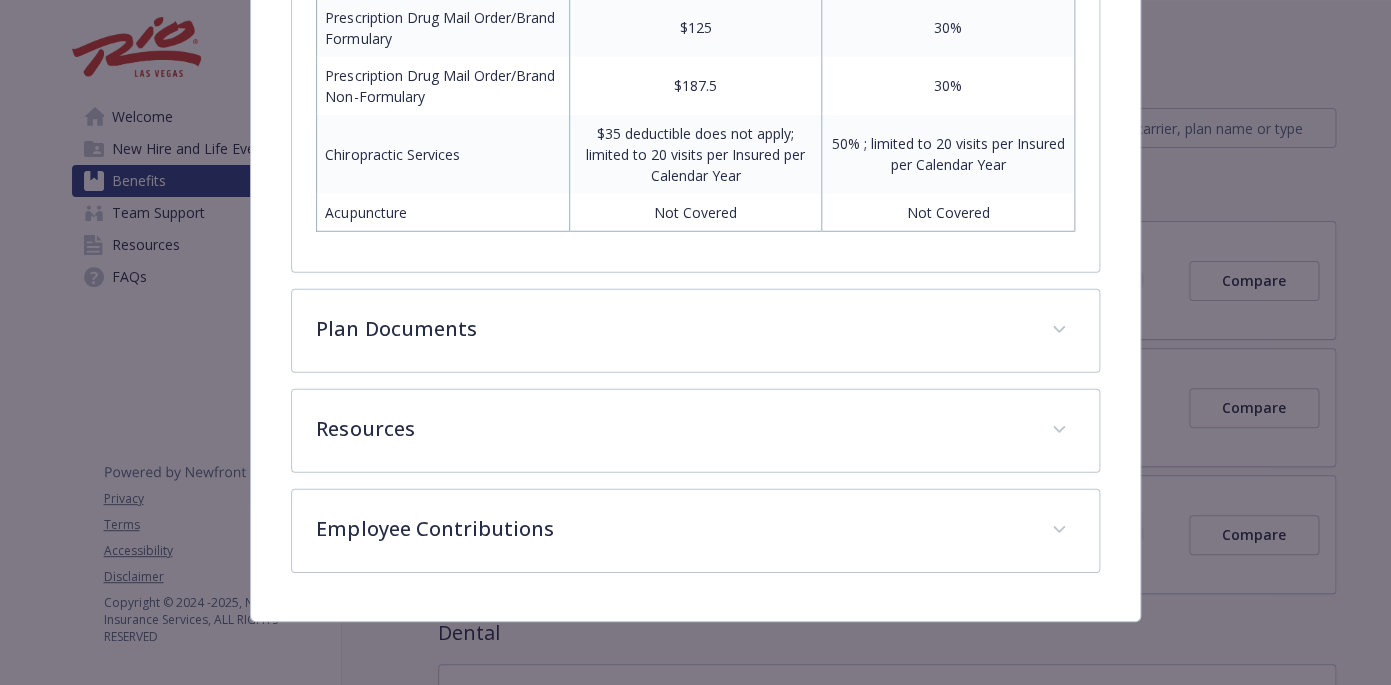 scroll, scrollTop: 1900, scrollLeft: 0, axis: vertical 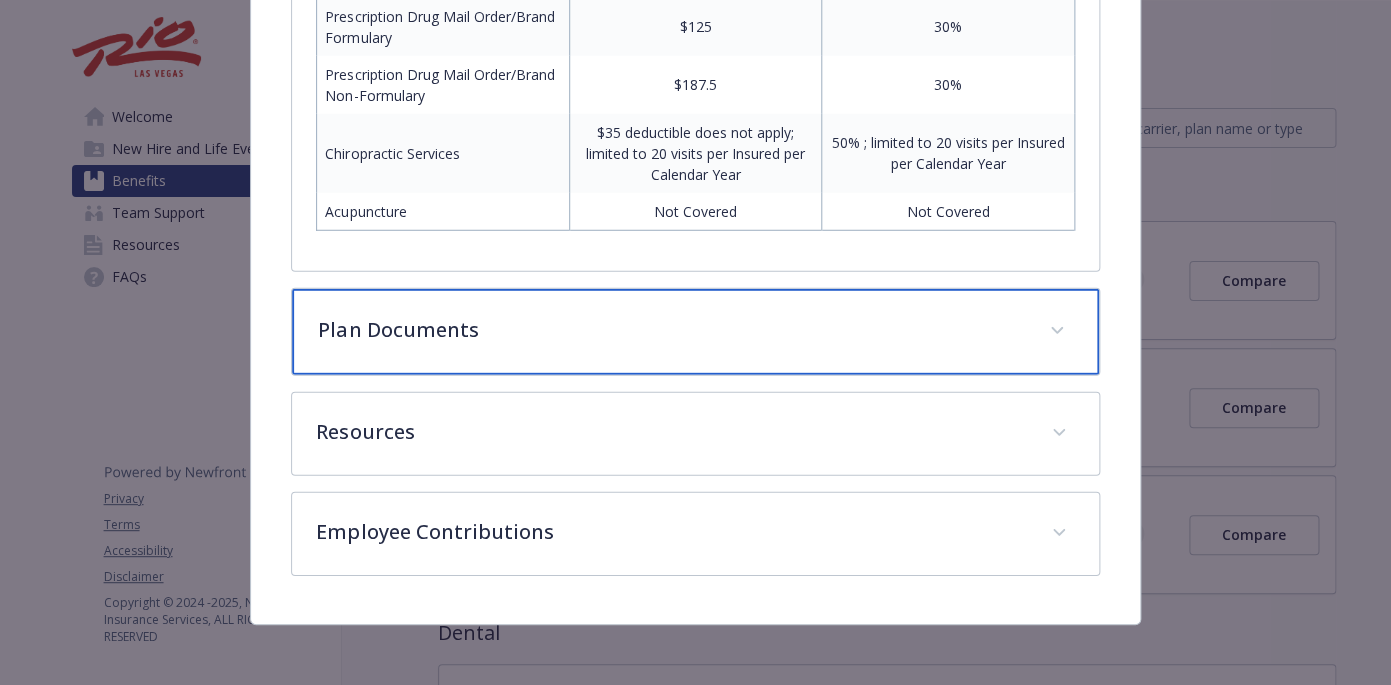 click on "Plan Documents" at bounding box center [695, 332] 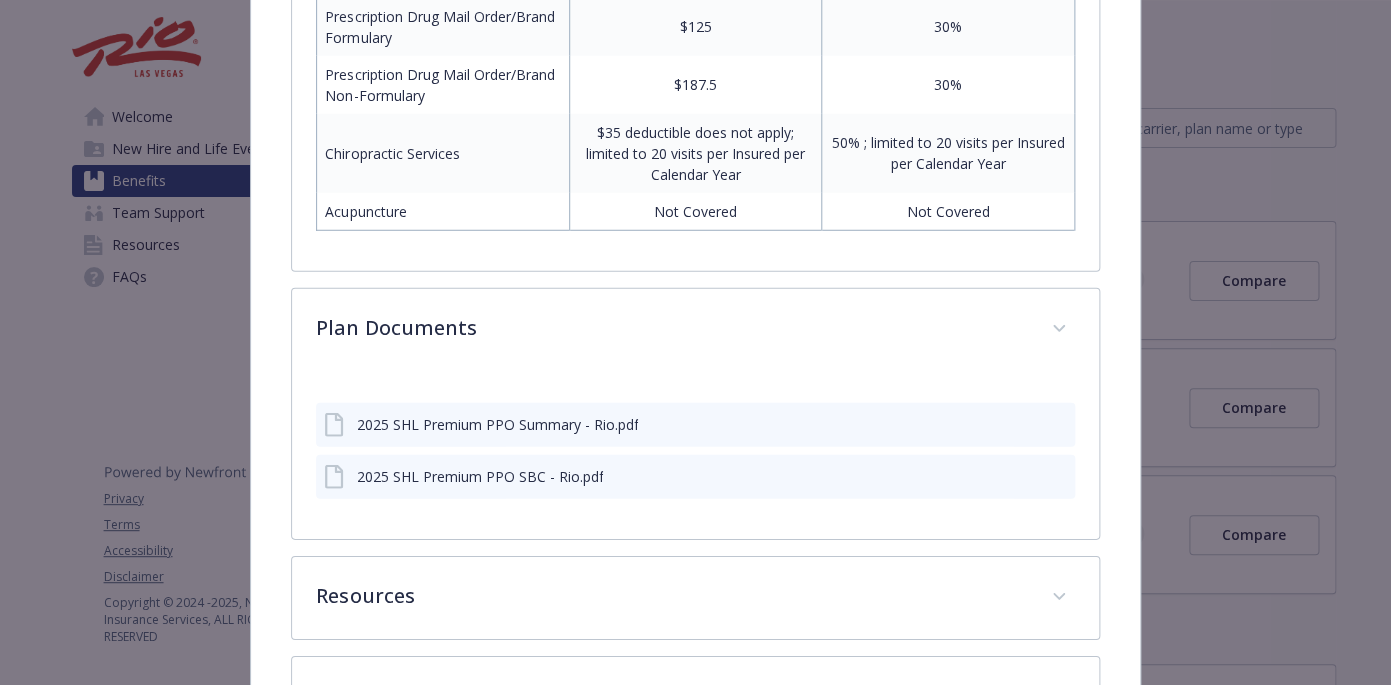 click on "([PHONE])" at bounding box center (695, -522) 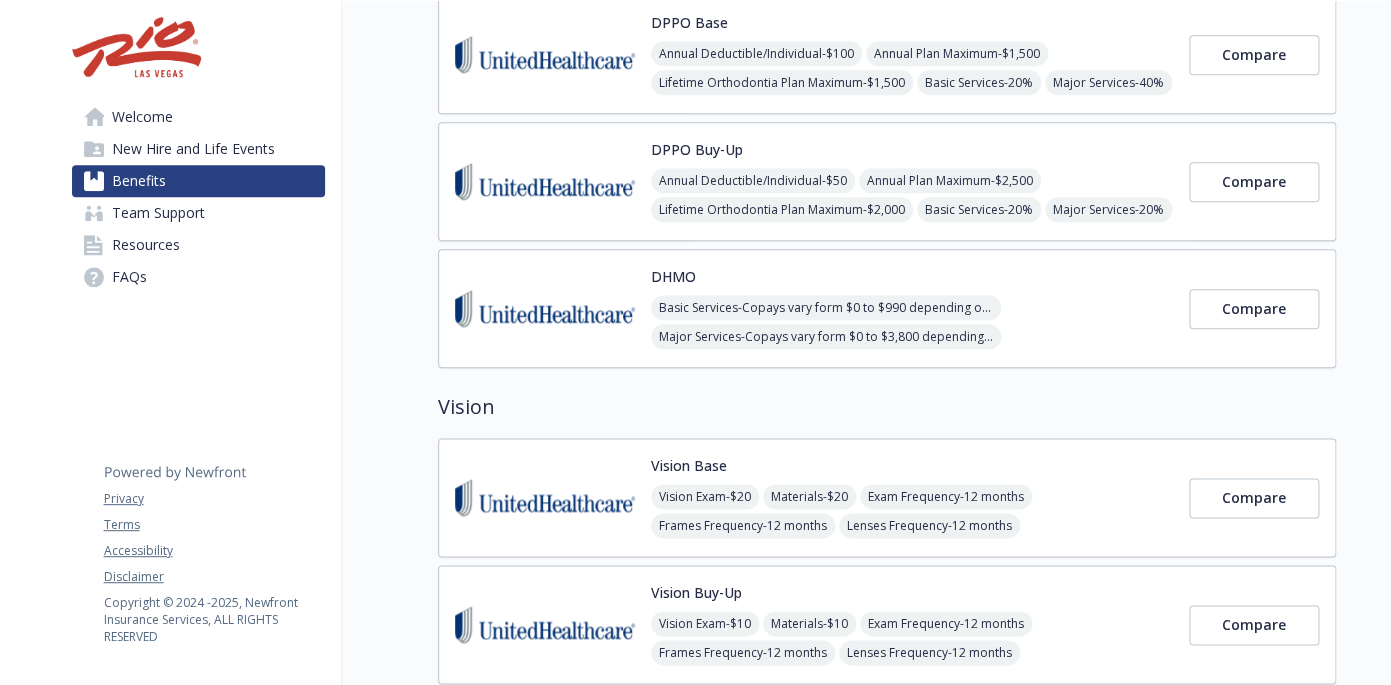 scroll, scrollTop: 673, scrollLeft: 0, axis: vertical 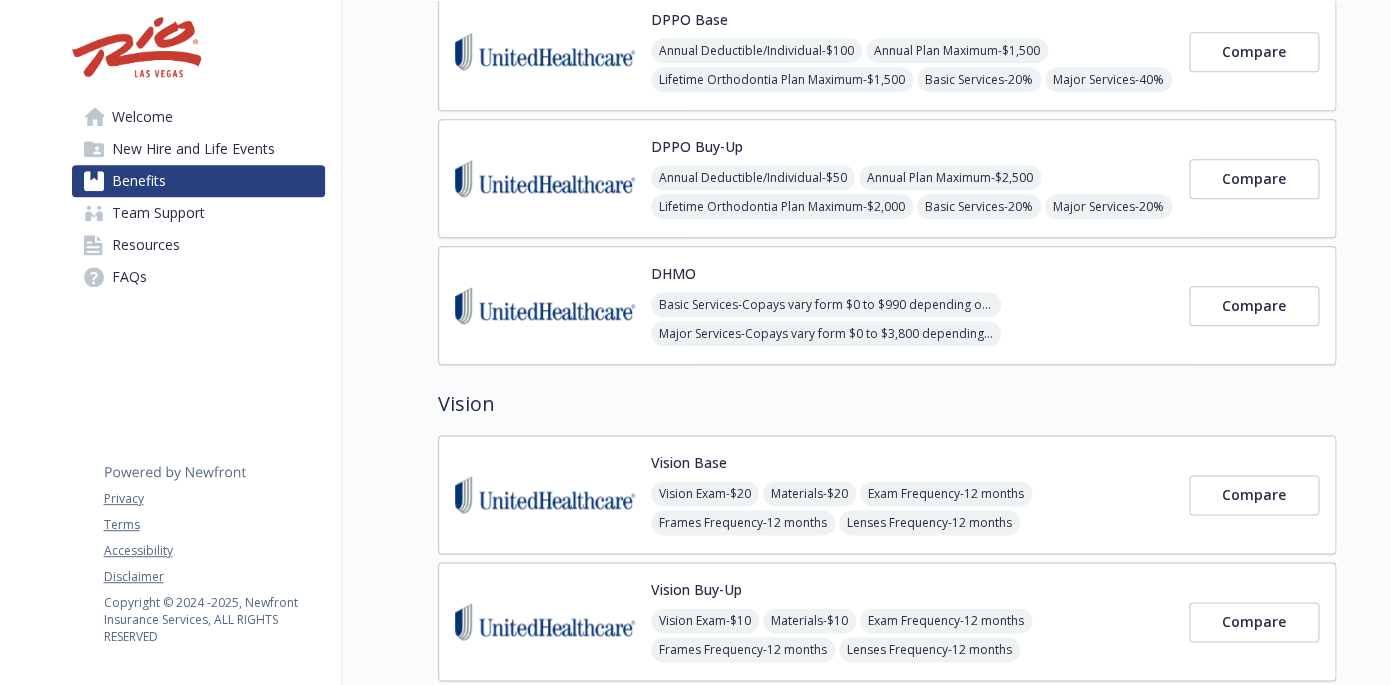 click on "Annual Deductible/Individual  -  $50 Annual Plan Maximum  -  $2,500 Lifetime Orthodontia Plan Maximum  -  $2,000 Basic Services  -  20% Major Services  -  20% Orthodontia Services  -  50% deductible does not apply" at bounding box center [912, 206] 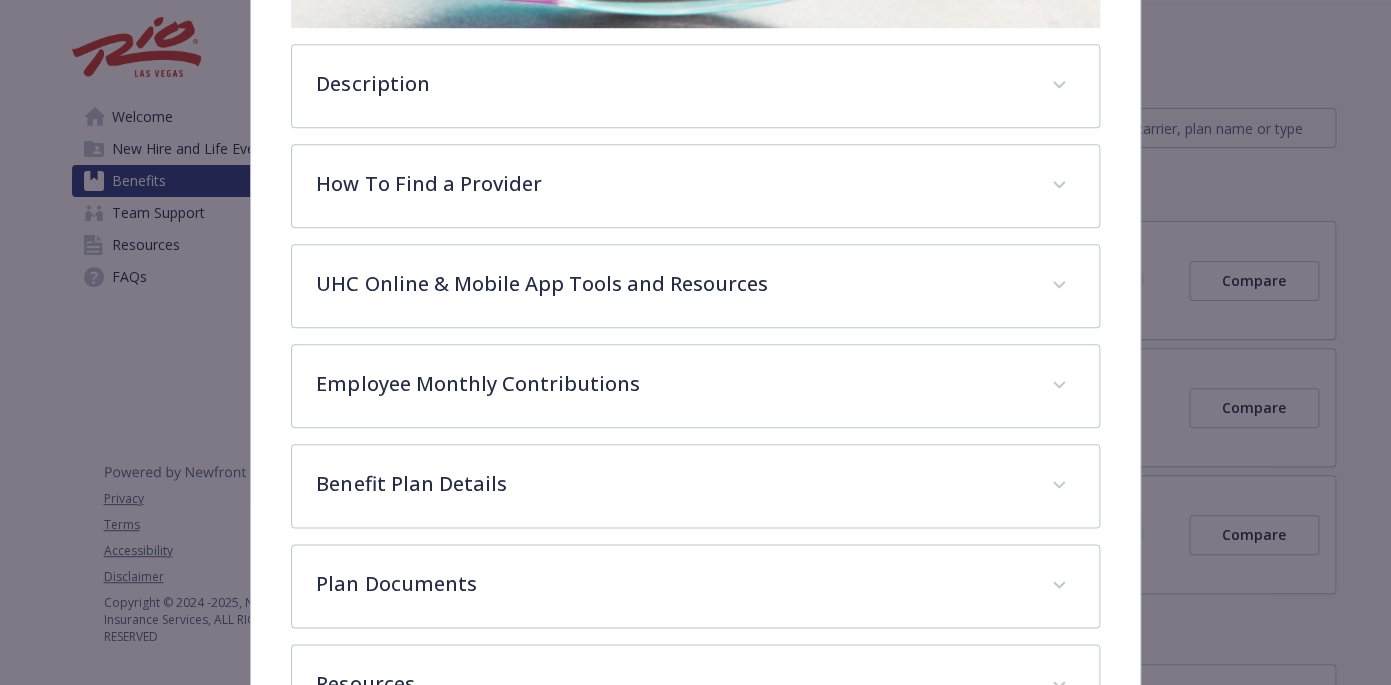 scroll, scrollTop: 560, scrollLeft: 0, axis: vertical 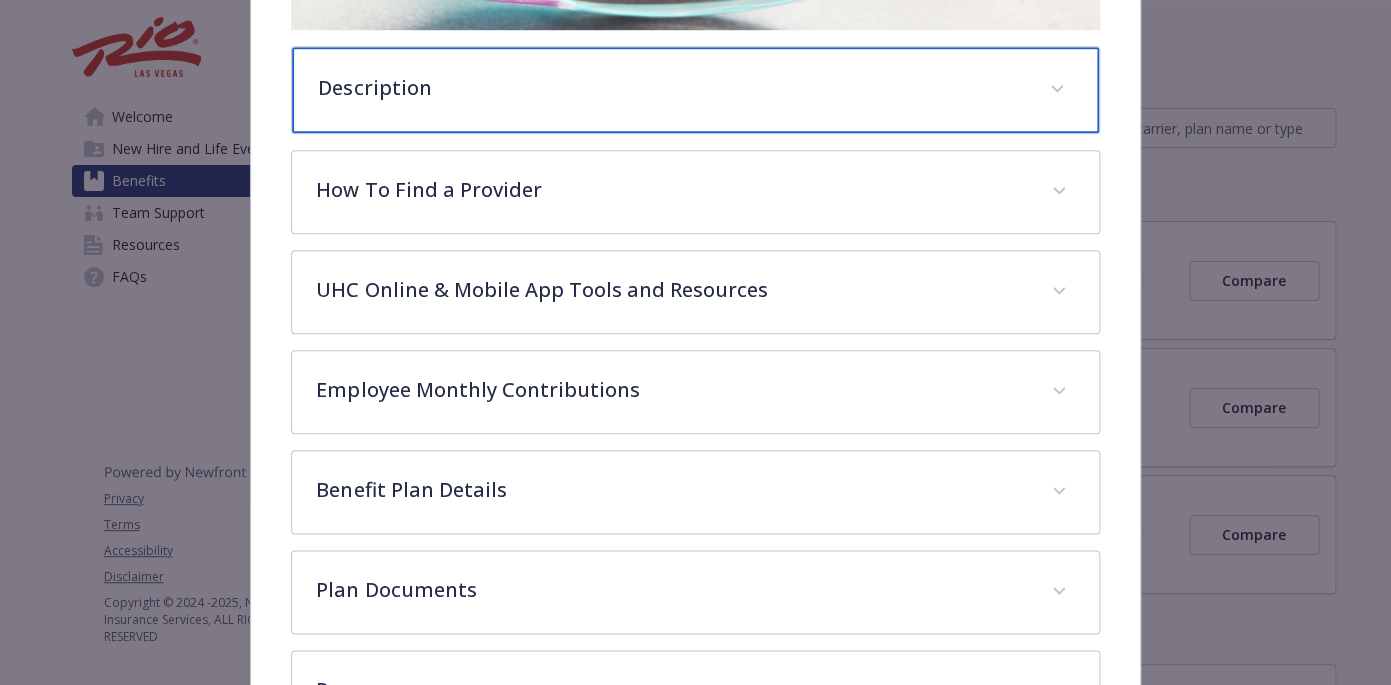 click on "Description" at bounding box center [695, 90] 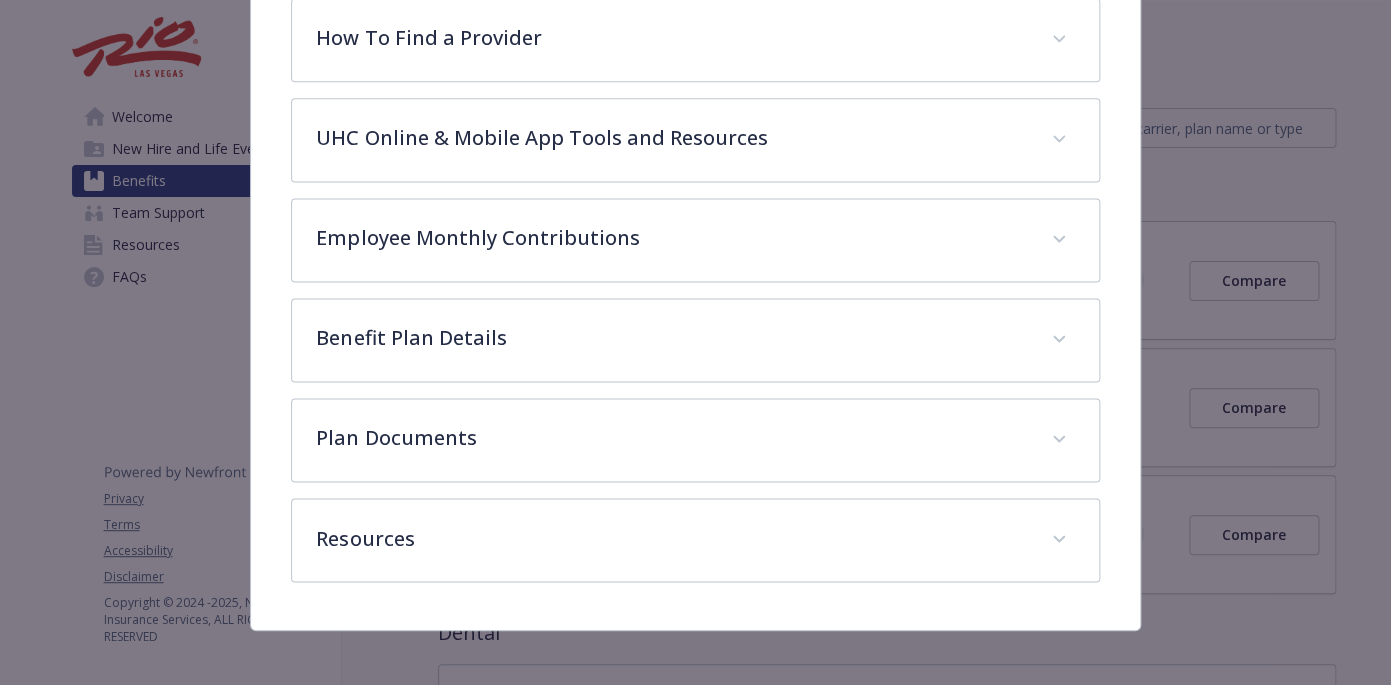 scroll, scrollTop: 906, scrollLeft: 0, axis: vertical 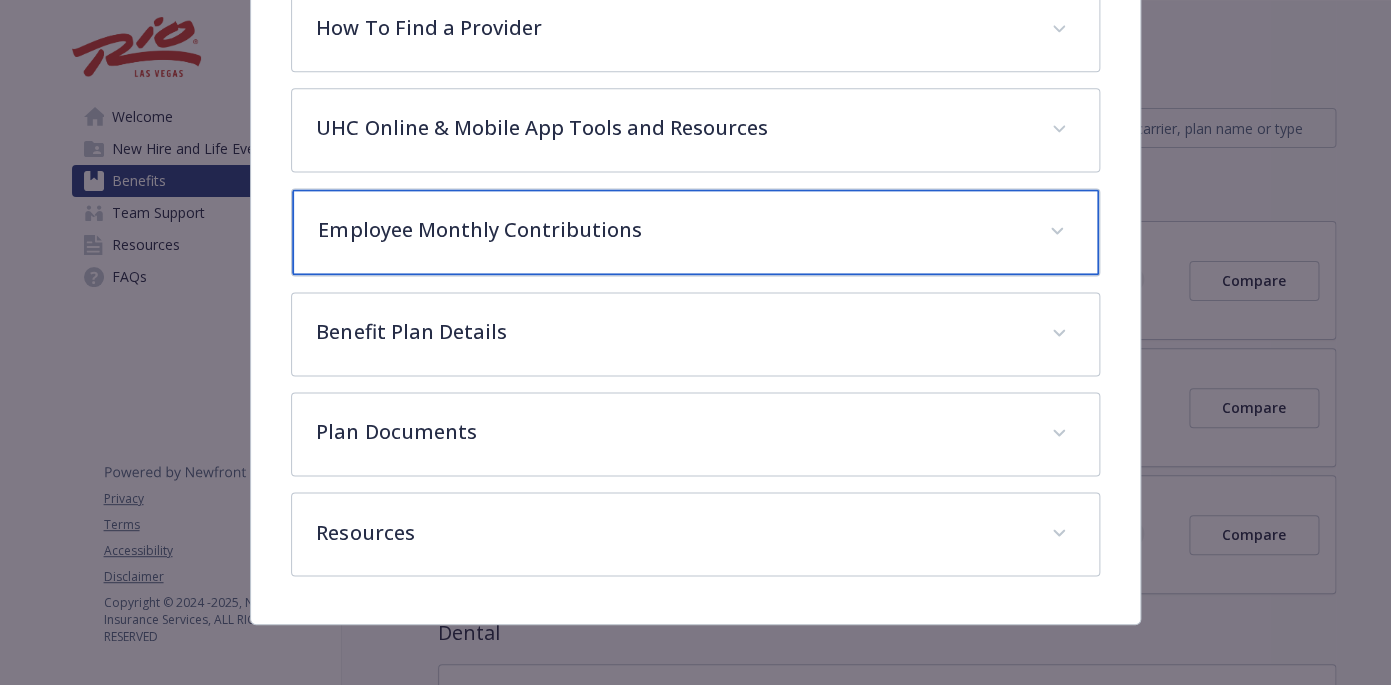 click on "Employee Monthly Contributions" at bounding box center [671, 230] 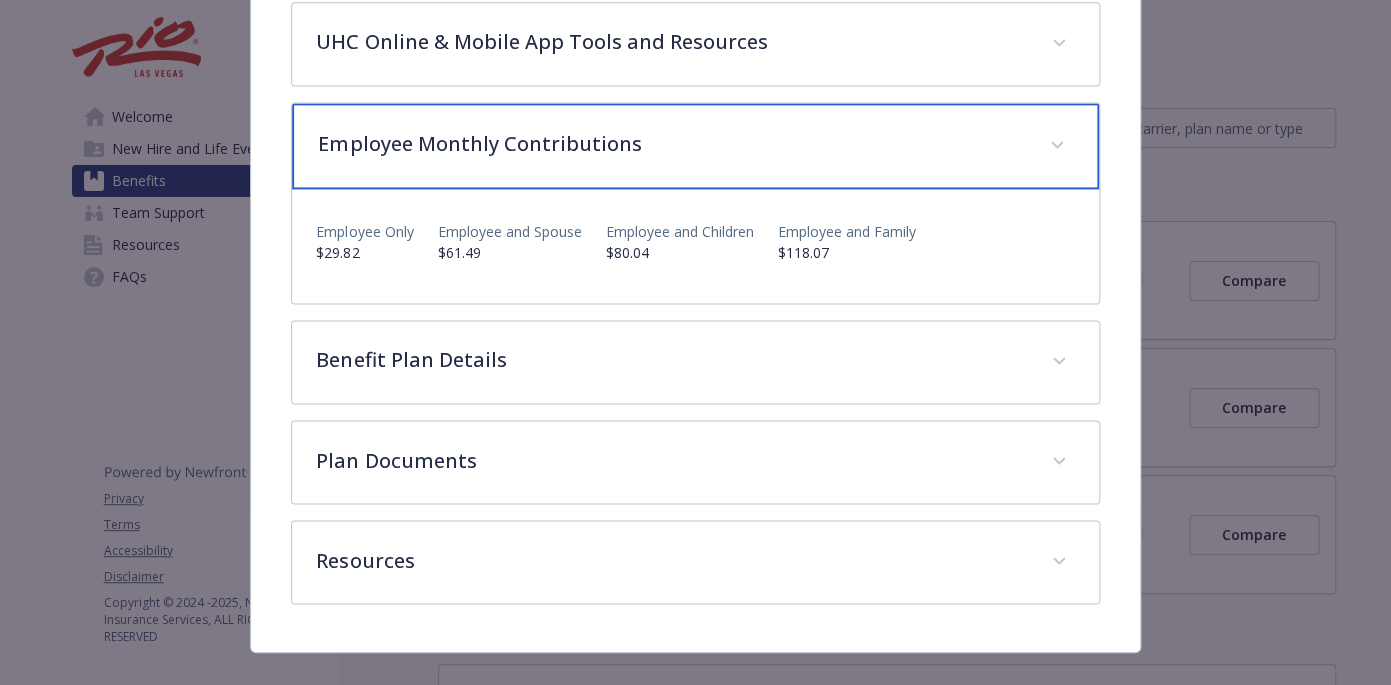 scroll, scrollTop: 1014, scrollLeft: 0, axis: vertical 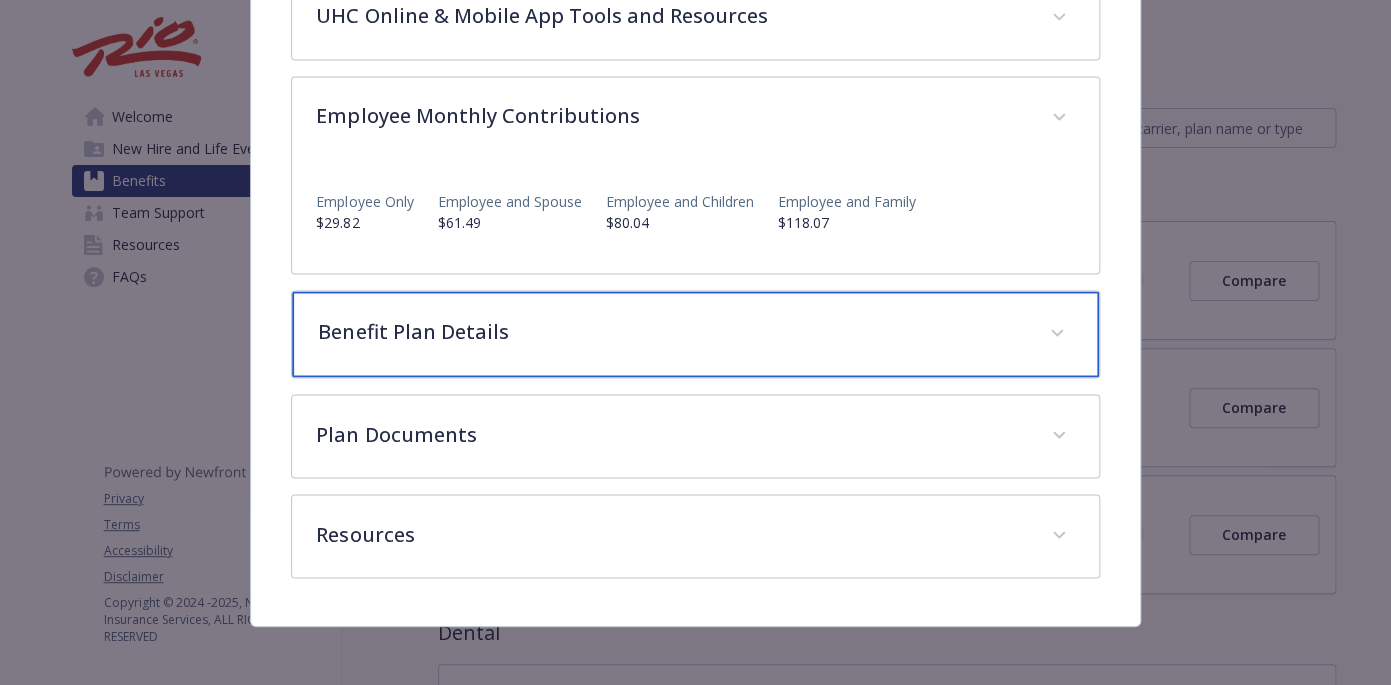 click on "Benefit Plan Details" at bounding box center (671, 332) 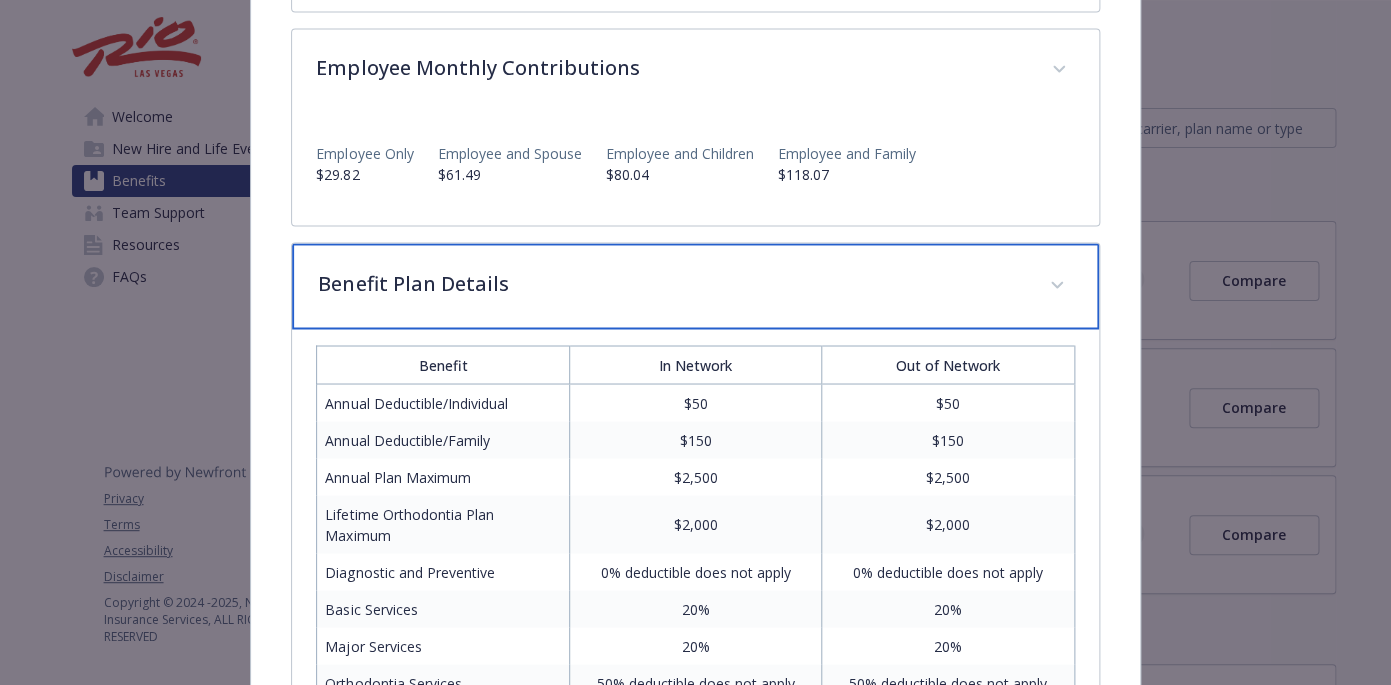 scroll, scrollTop: 1054, scrollLeft: 0, axis: vertical 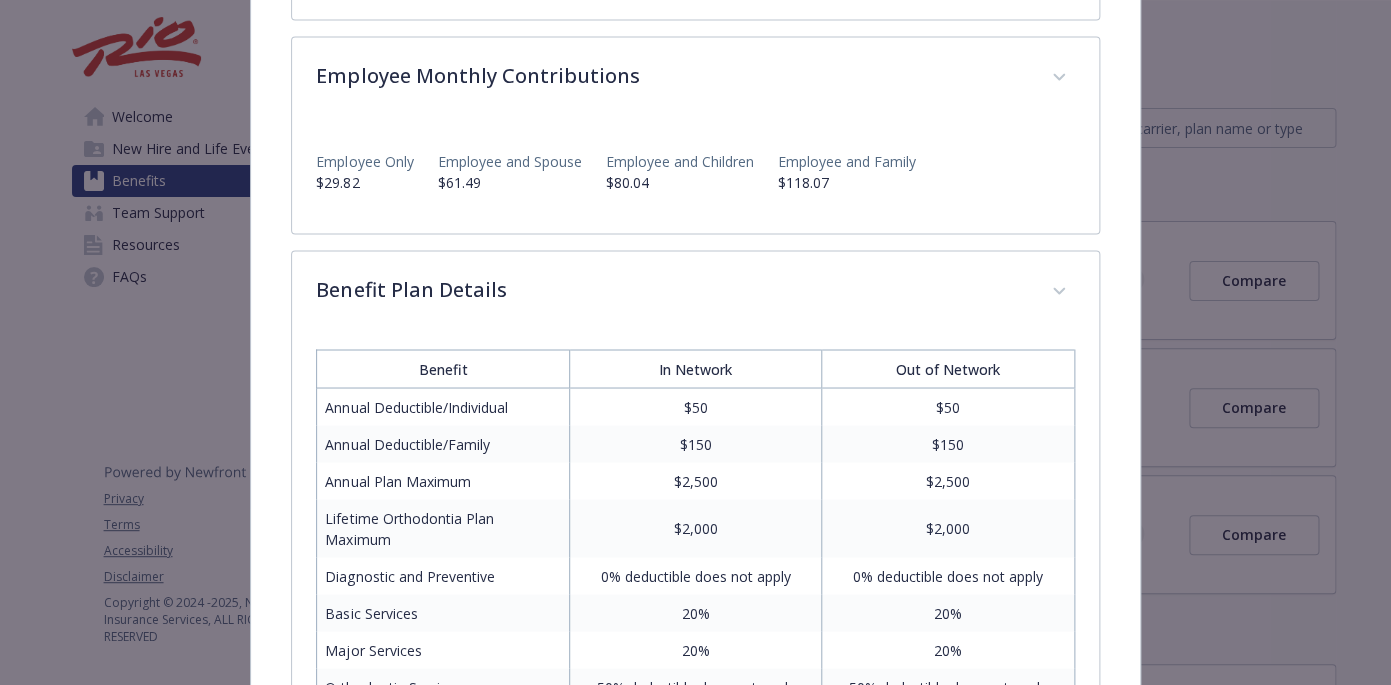 click on "([PHONE])" at bounding box center [695, 342] 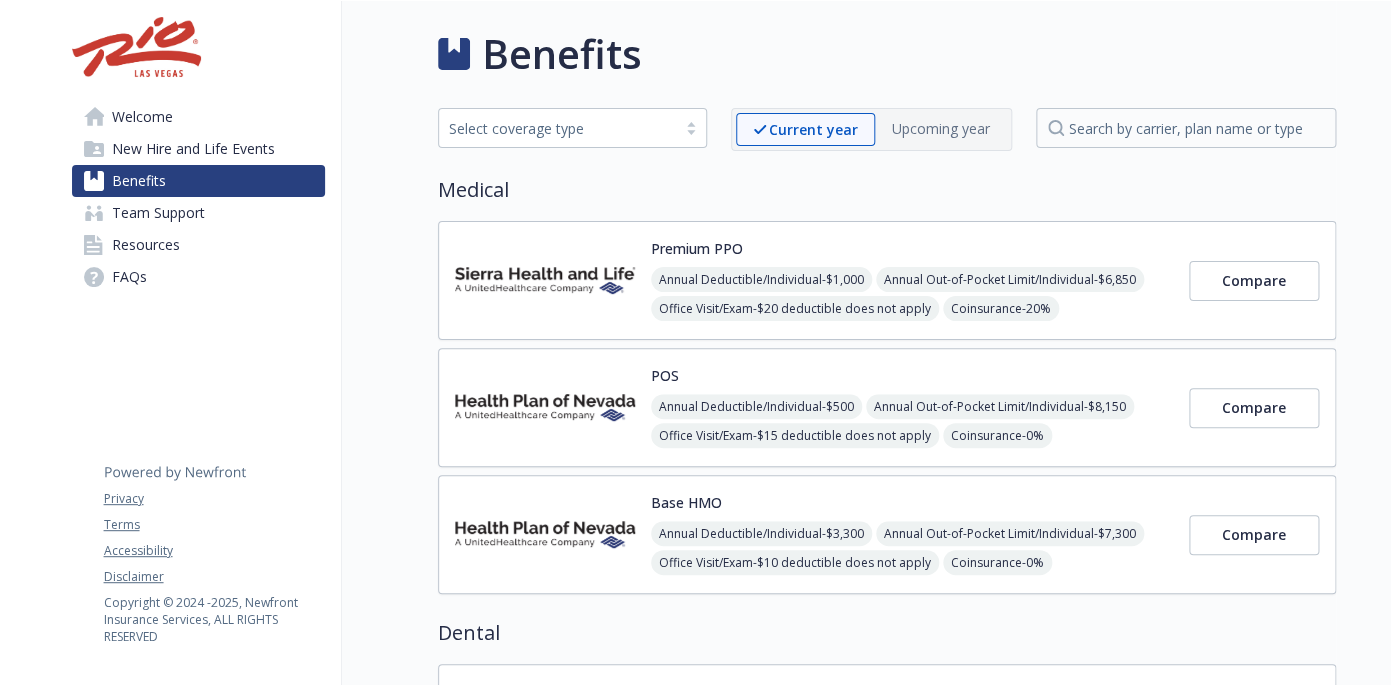 click on "Annual Deductible/Individual  -  $1,000 Annual Out-of-Pocket Limit/Individual  -  $6,850 Office Visit/Exam  -  $20 deductible does not apply Coinsurance  -  20% Prescription Drug/Generic  -  $25 Prescription Drug/Brand Formulary  -  $50 Prescription Drug/Brand Non-Formulary  -  $75 Prescription Drug/Specialty  -  Not Applicable" at bounding box center (912, 338) 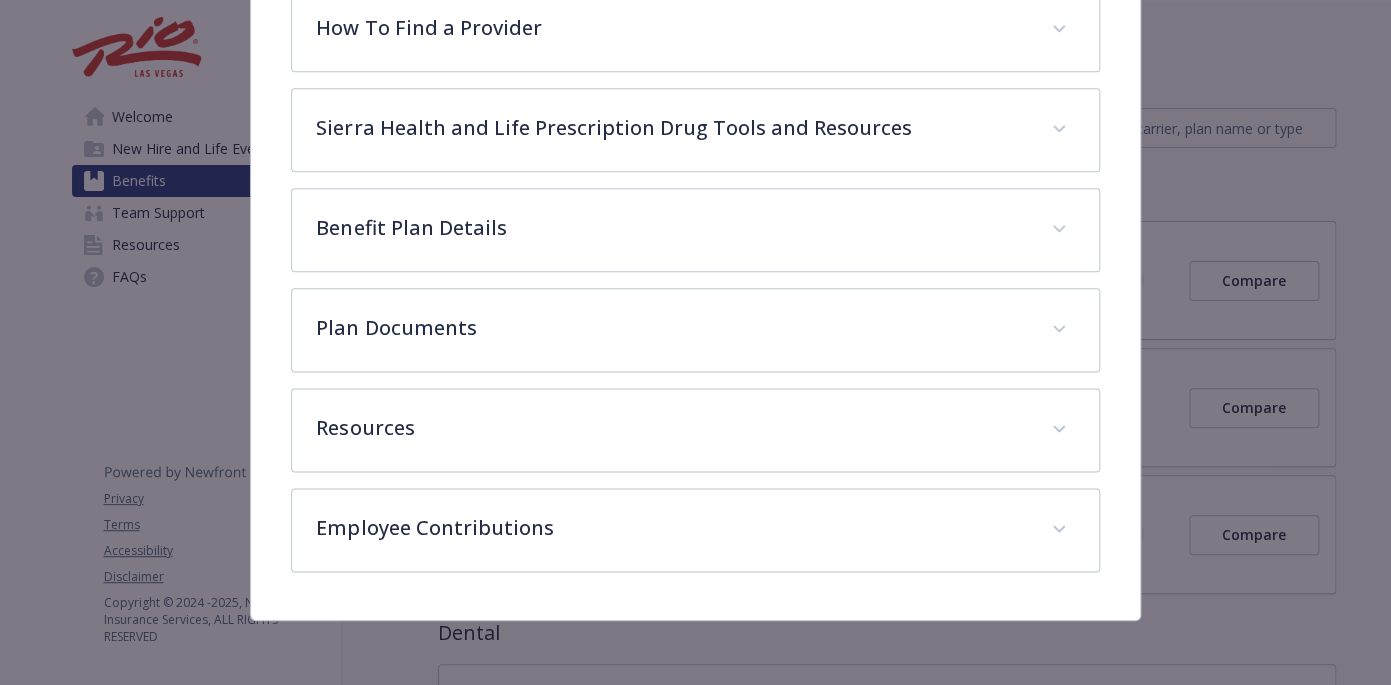 scroll, scrollTop: 717, scrollLeft: 0, axis: vertical 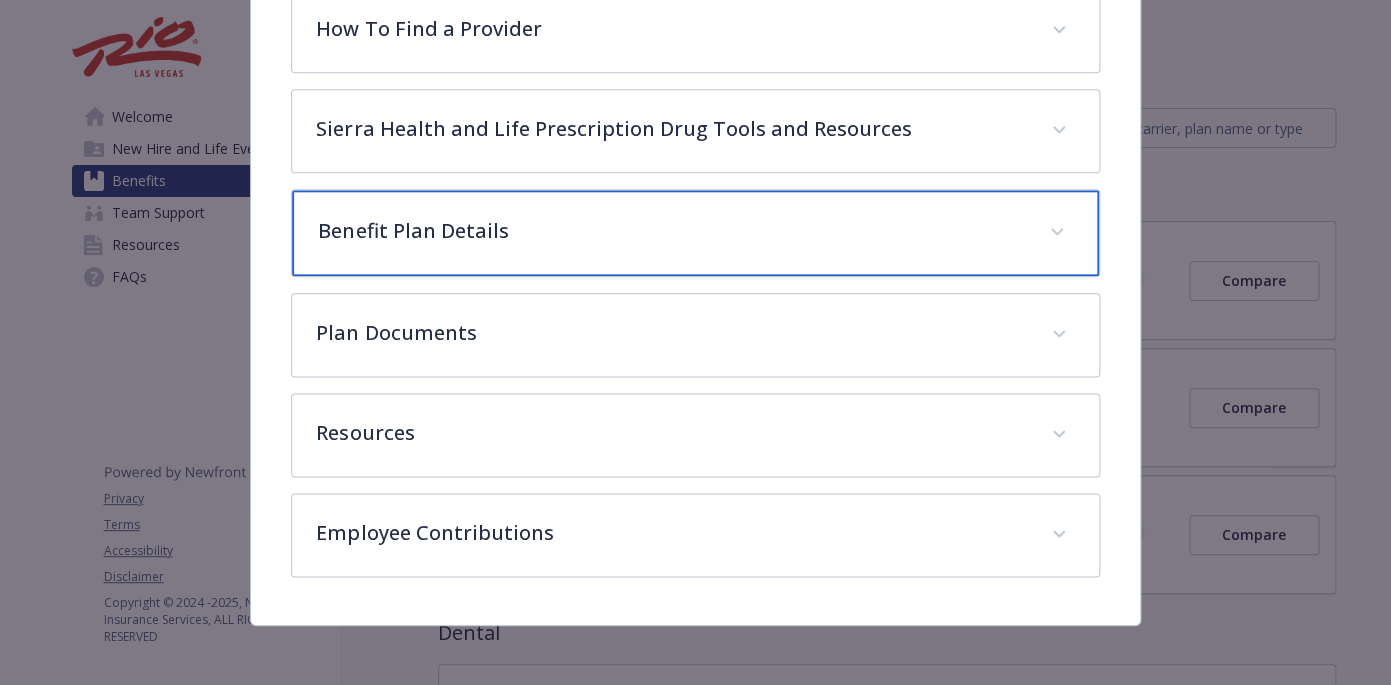 click on "Benefit Plan Details" at bounding box center [695, 233] 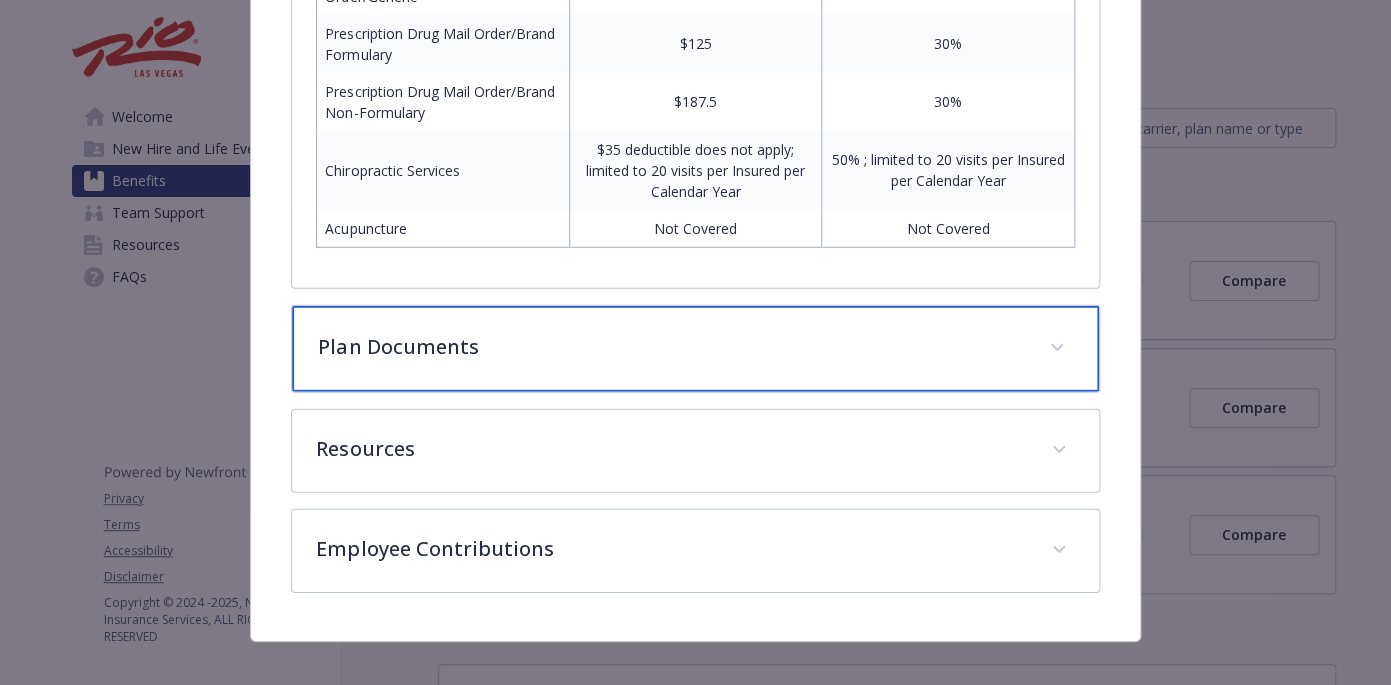 click on "Plan Documents" at bounding box center [695, 349] 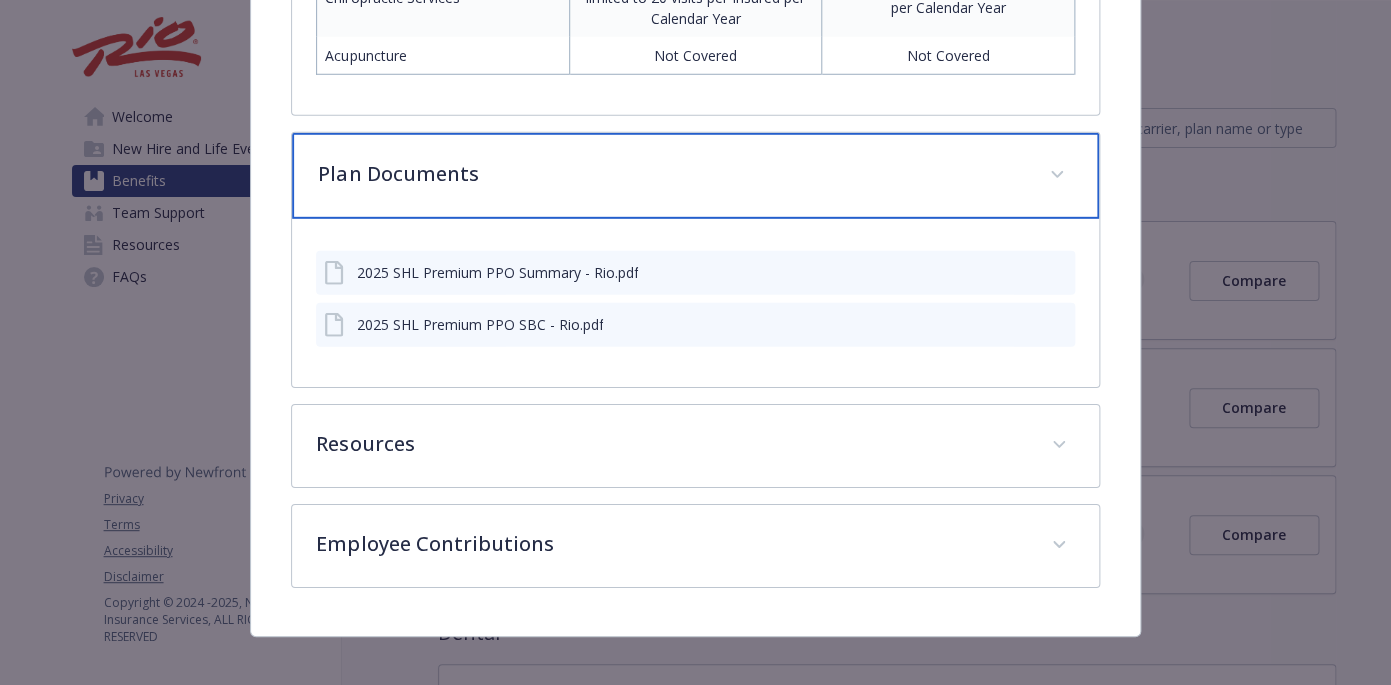scroll, scrollTop: 2053, scrollLeft: 0, axis: vertical 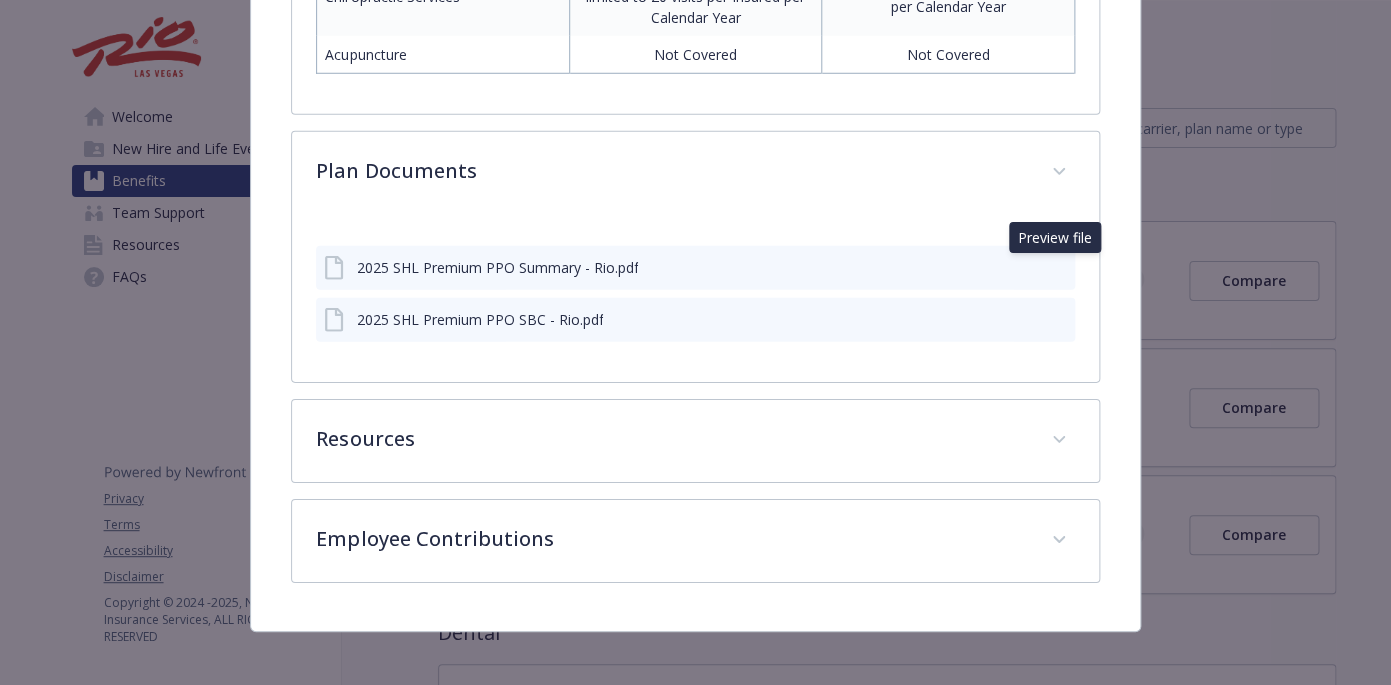 click 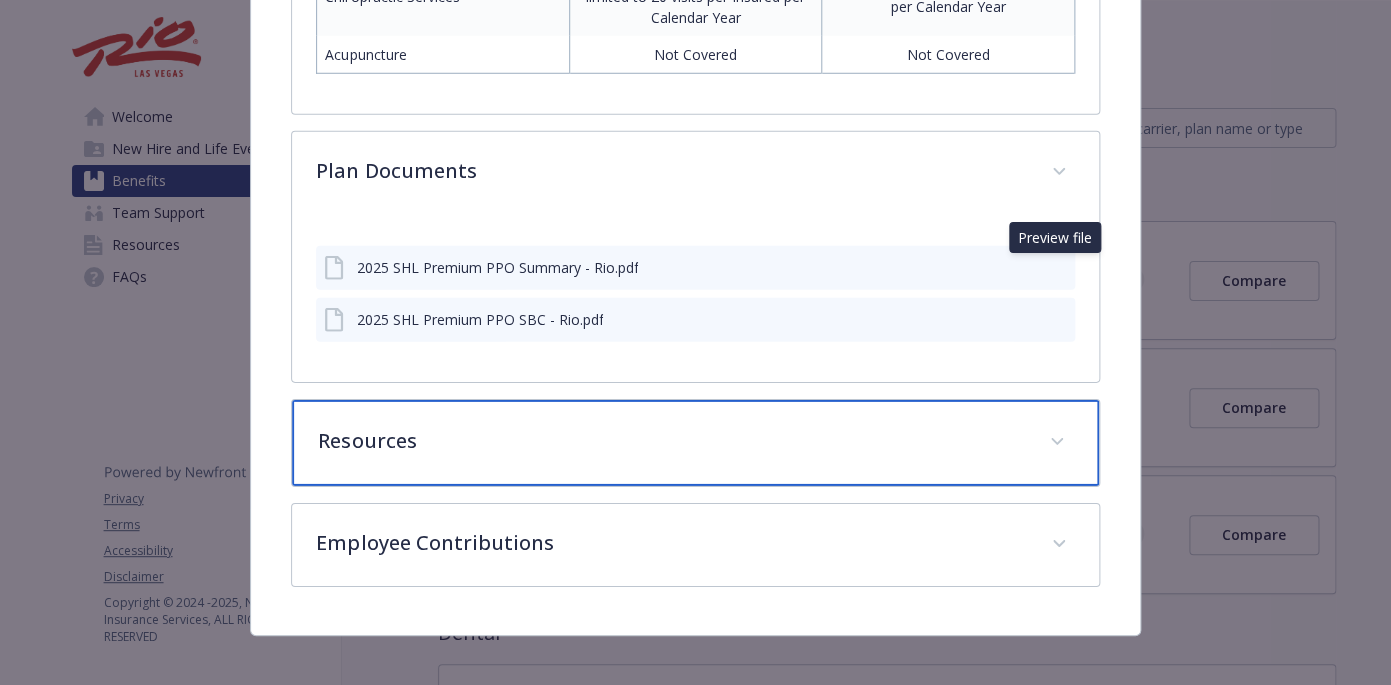 click on "Resources" at bounding box center (695, 443) 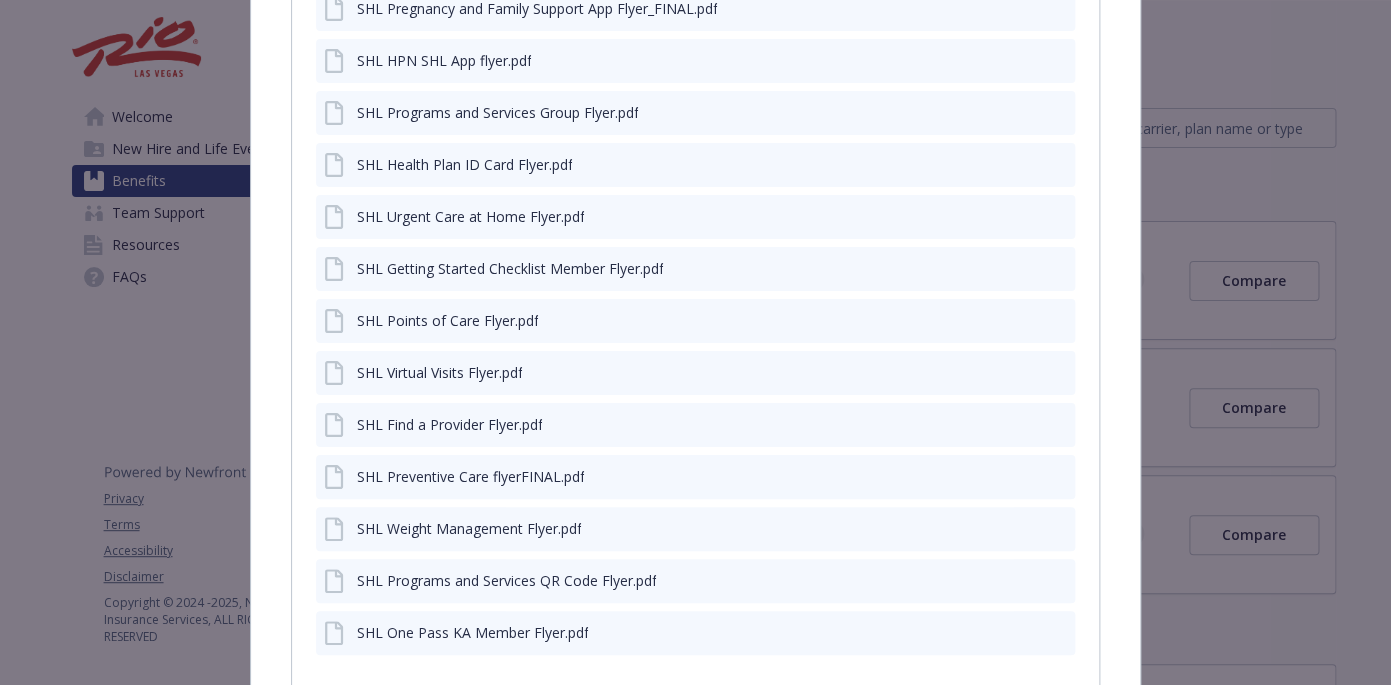 scroll, scrollTop: 2860, scrollLeft: 0, axis: vertical 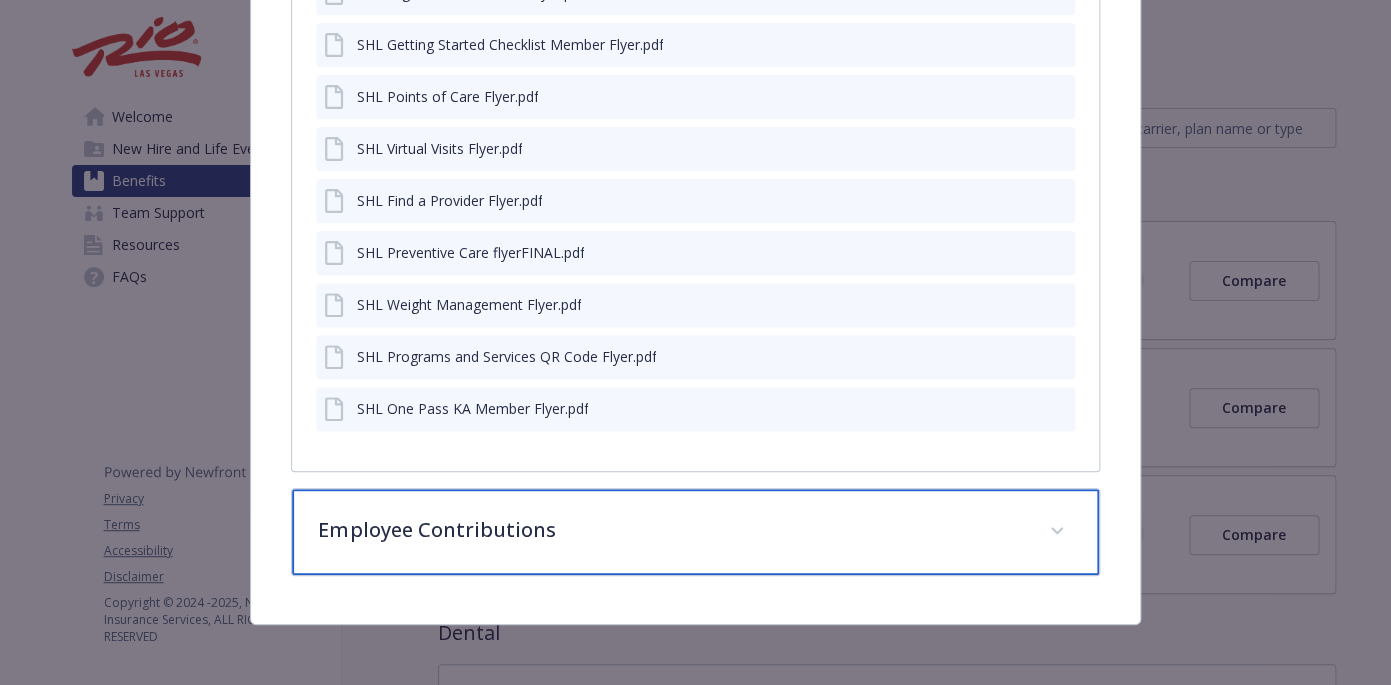click on "Employee Contributions" at bounding box center [695, 532] 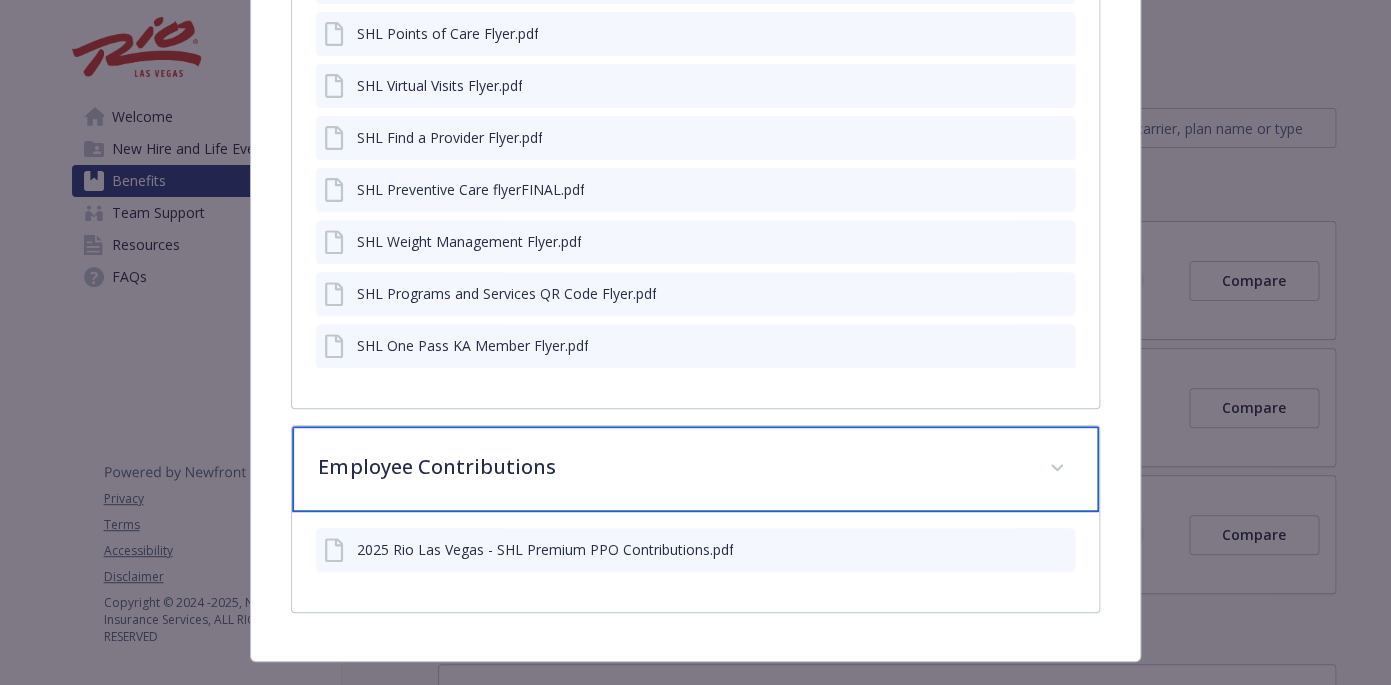 scroll, scrollTop: 2960, scrollLeft: 0, axis: vertical 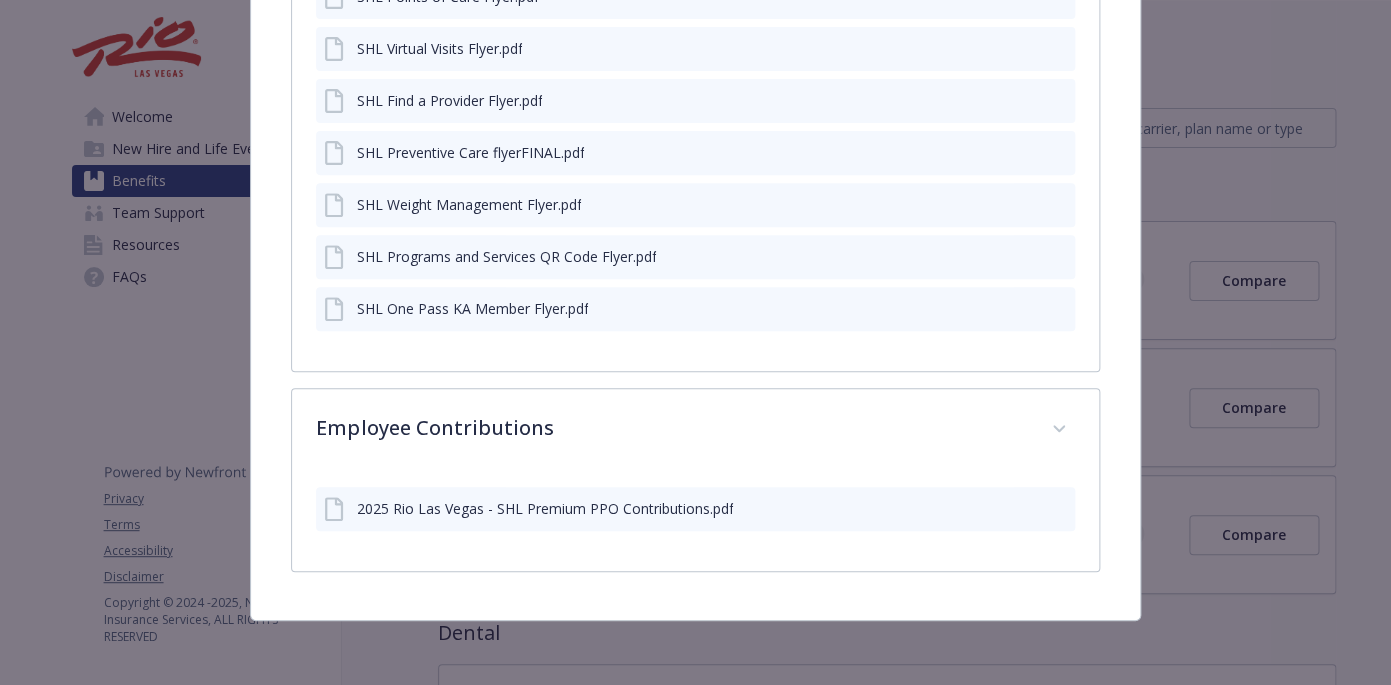 click on "2025 Rio Las Vegas - SHL Premium PPO Contributions.pdf" at bounding box center (544, 508) 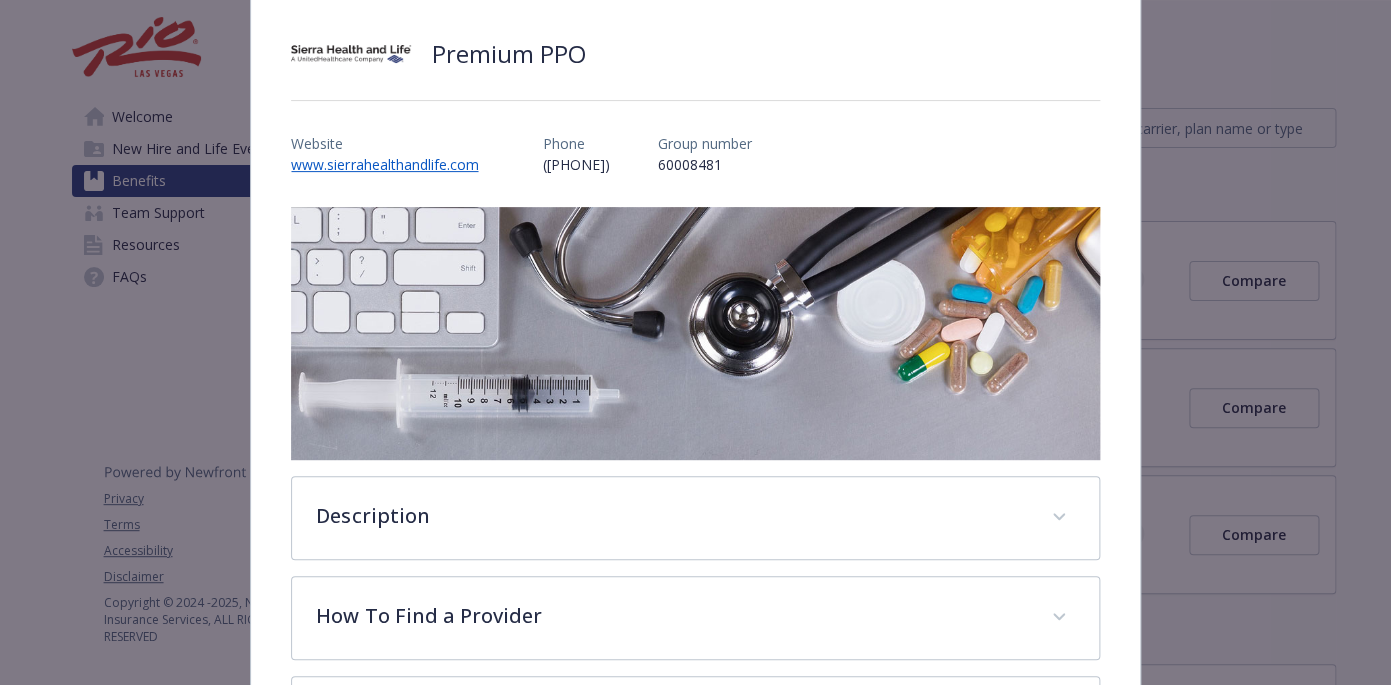 scroll, scrollTop: 0, scrollLeft: 0, axis: both 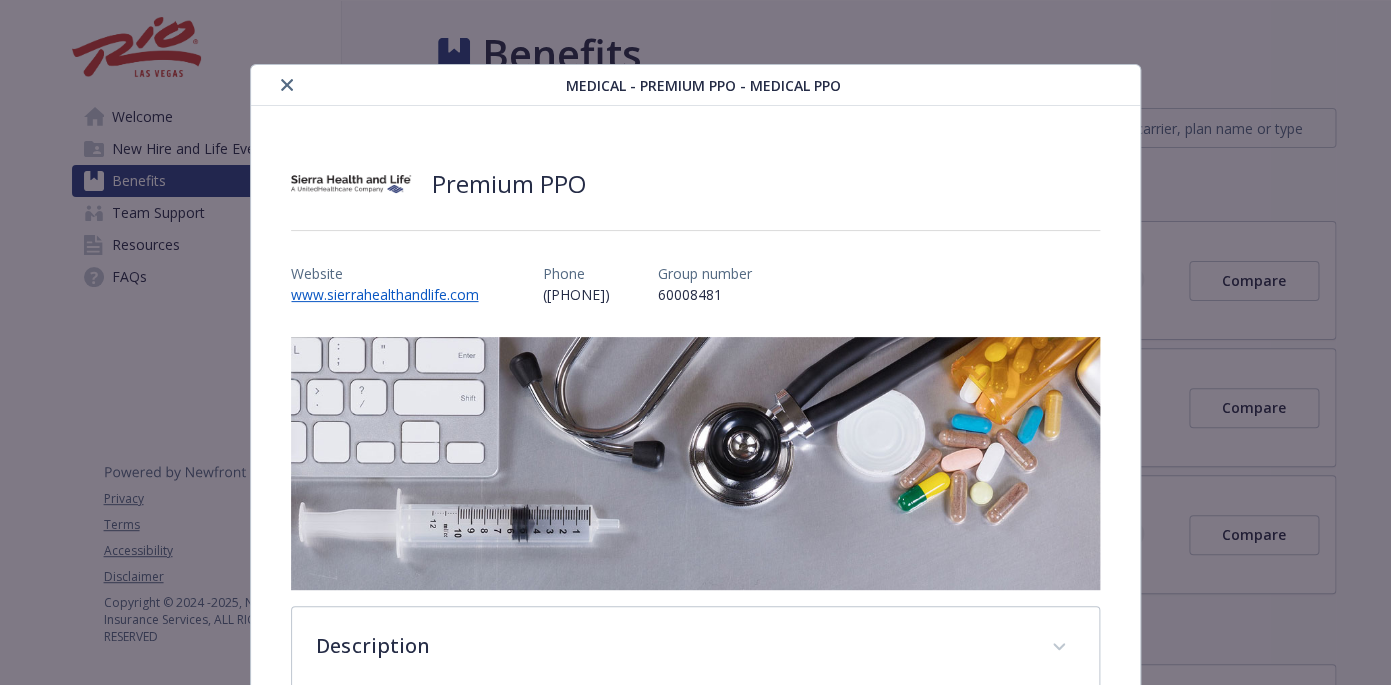 click 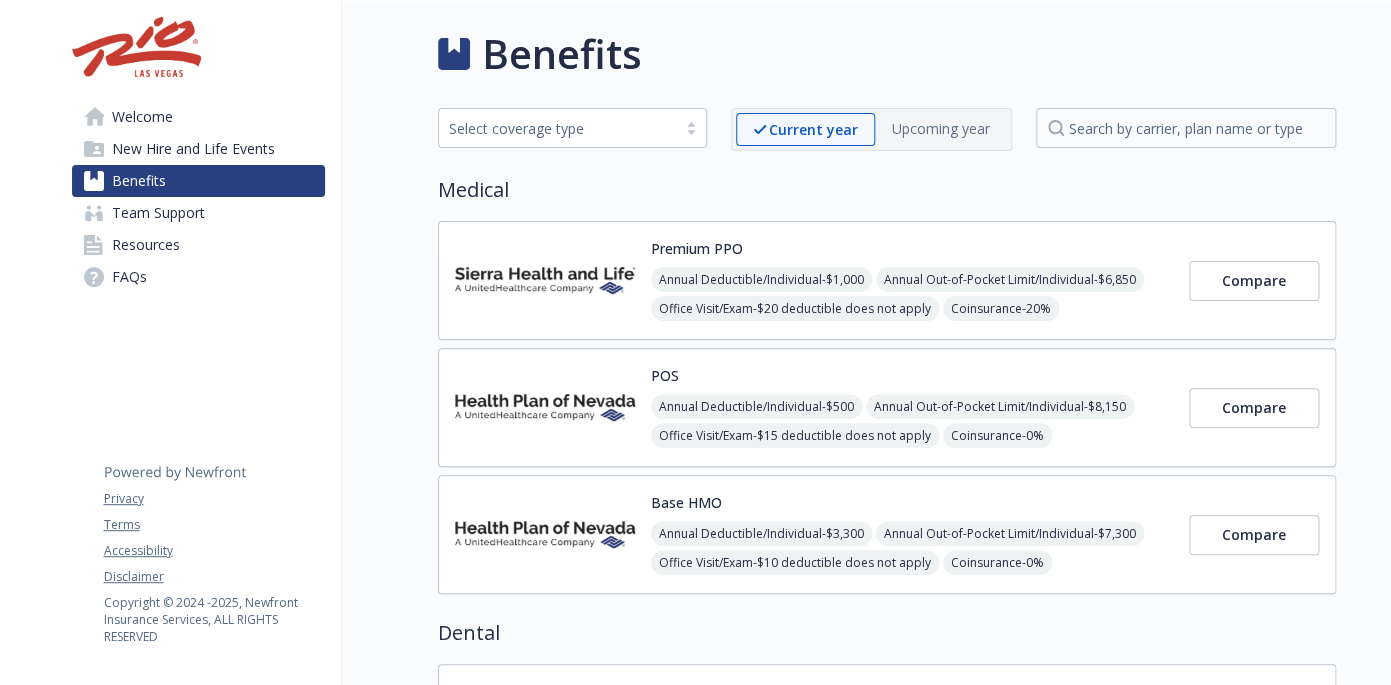 scroll, scrollTop: 0, scrollLeft: 0, axis: both 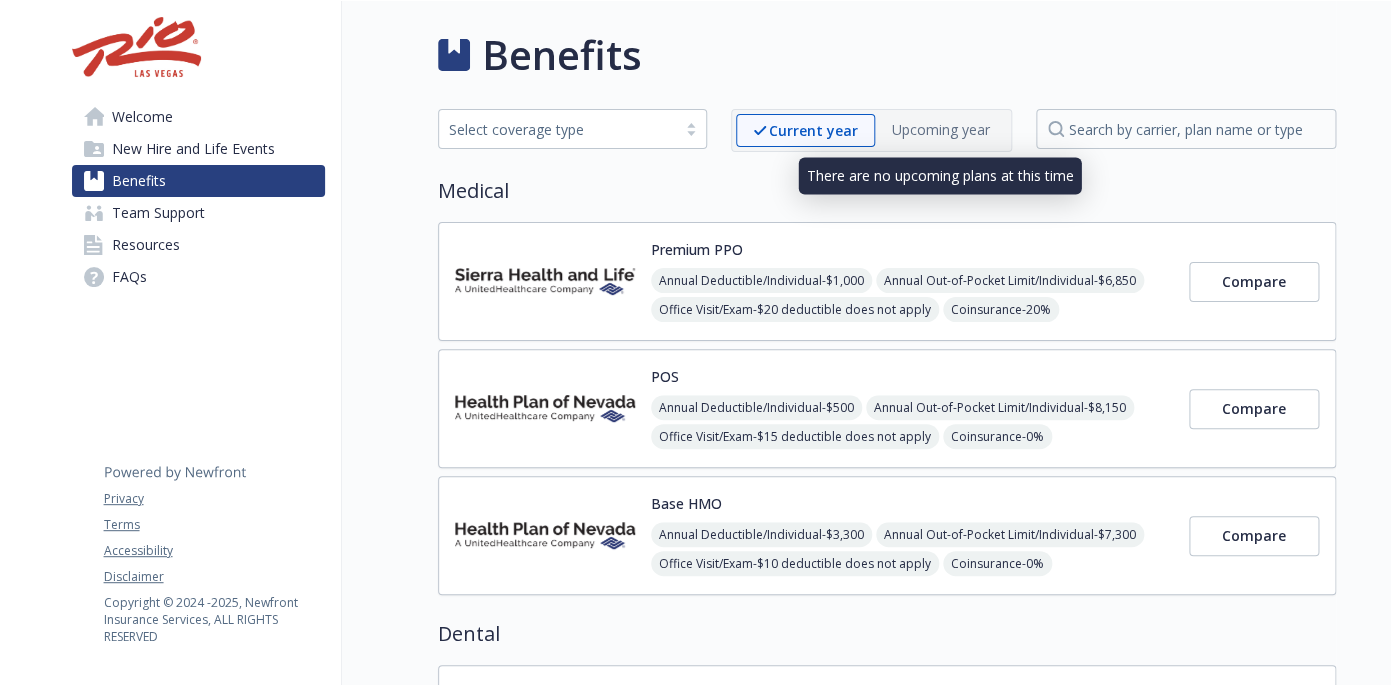 click on "Upcoming year" at bounding box center (941, 129) 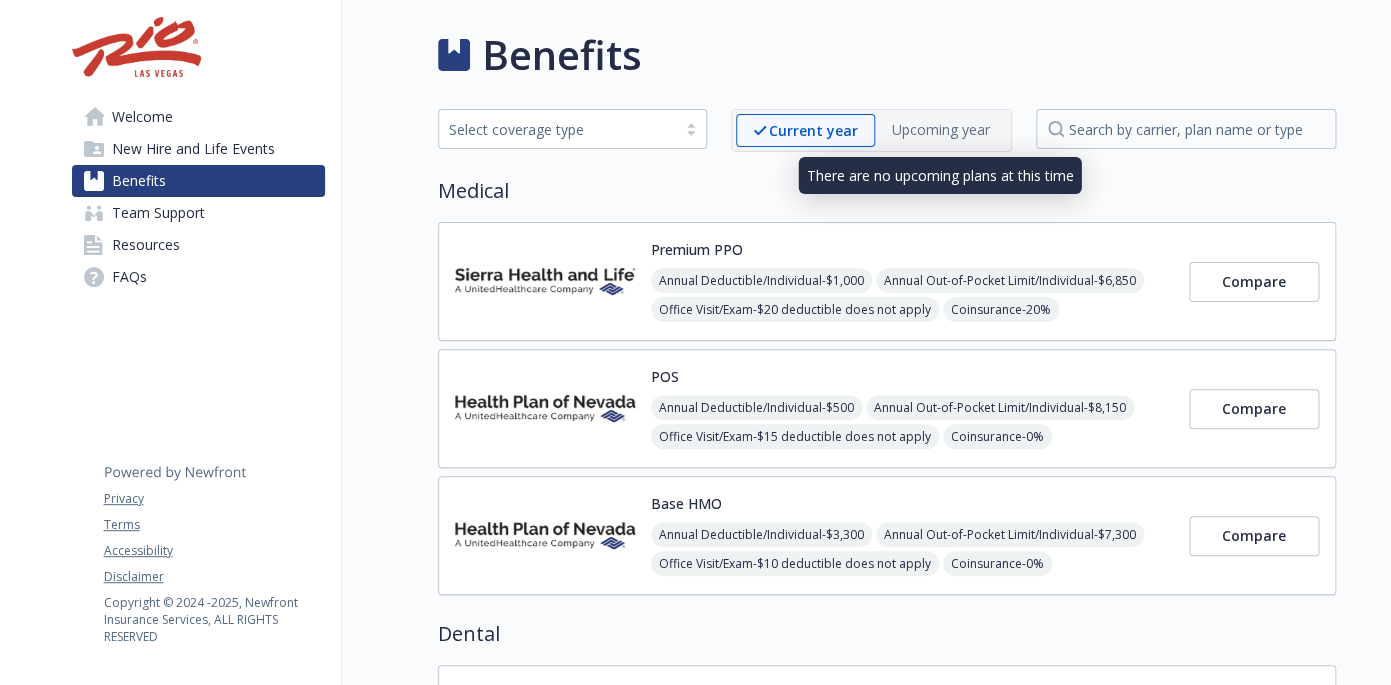 click on "Upcoming year" at bounding box center (941, 129) 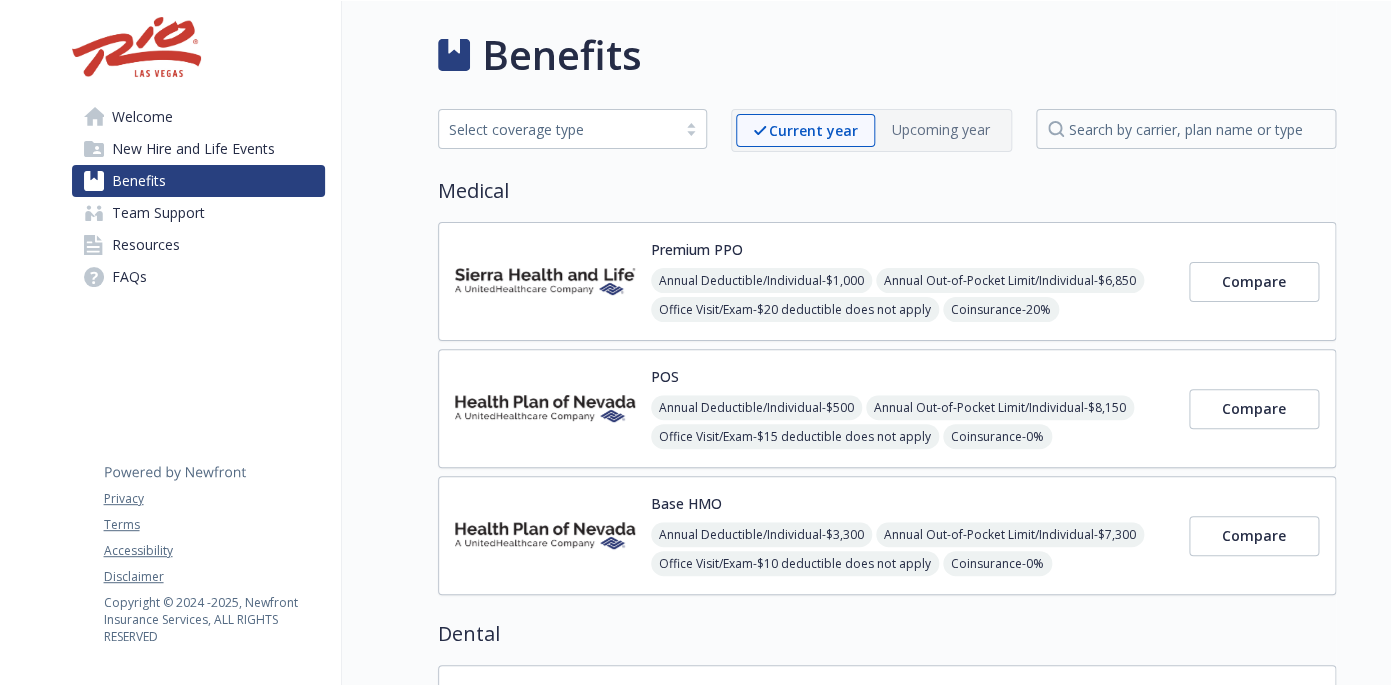 click on "Select coverage type" at bounding box center (557, 129) 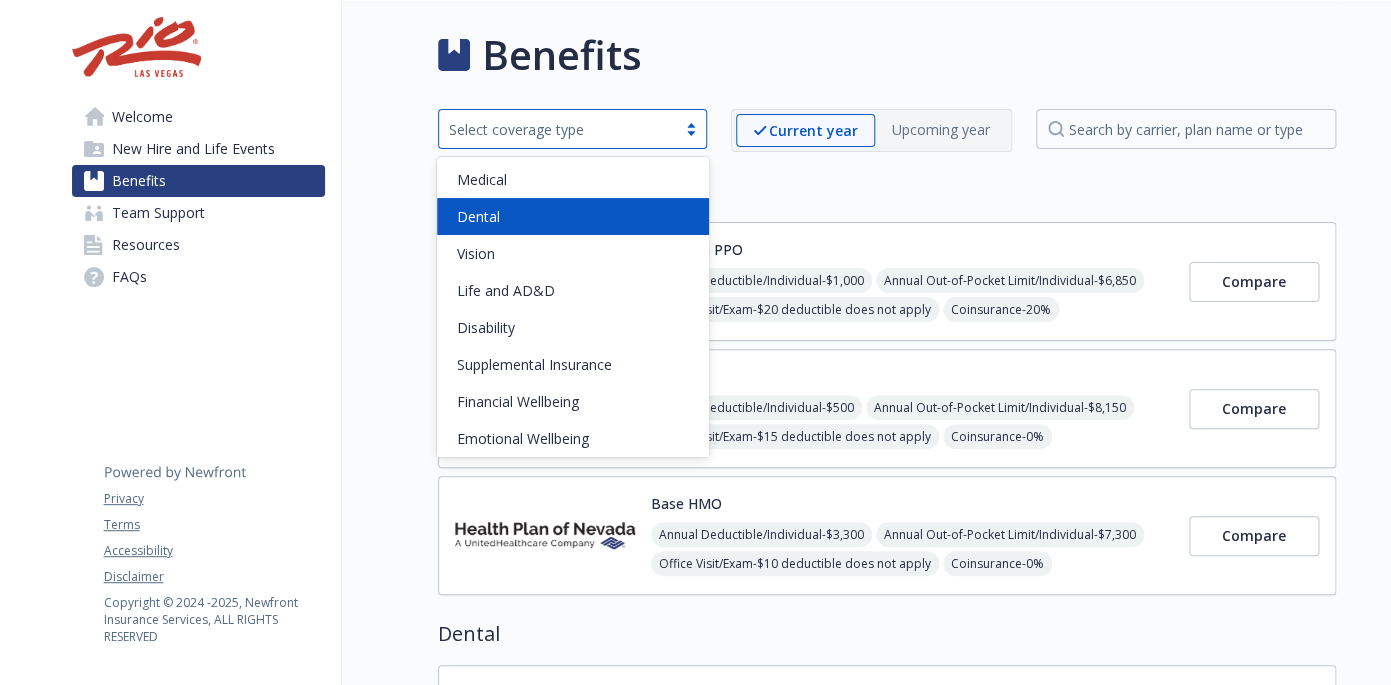 click on "Dental" at bounding box center (573, 216) 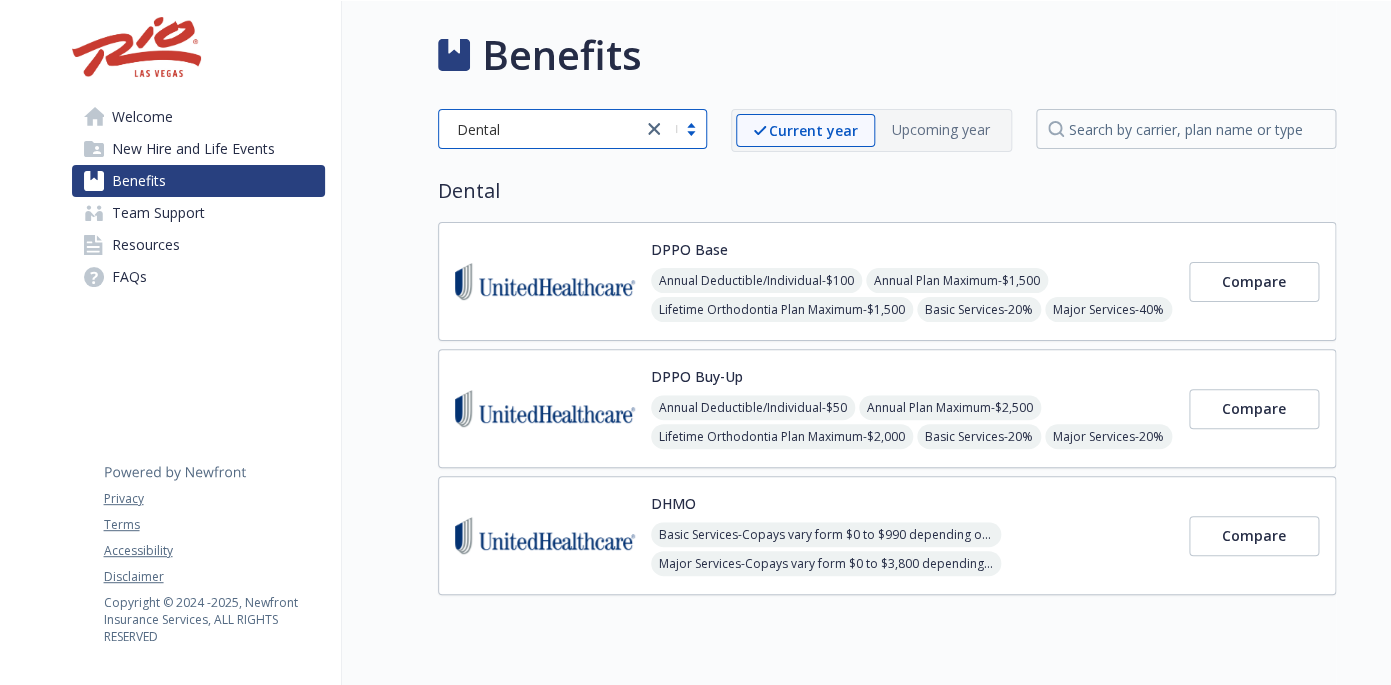 scroll, scrollTop: 54, scrollLeft: 0, axis: vertical 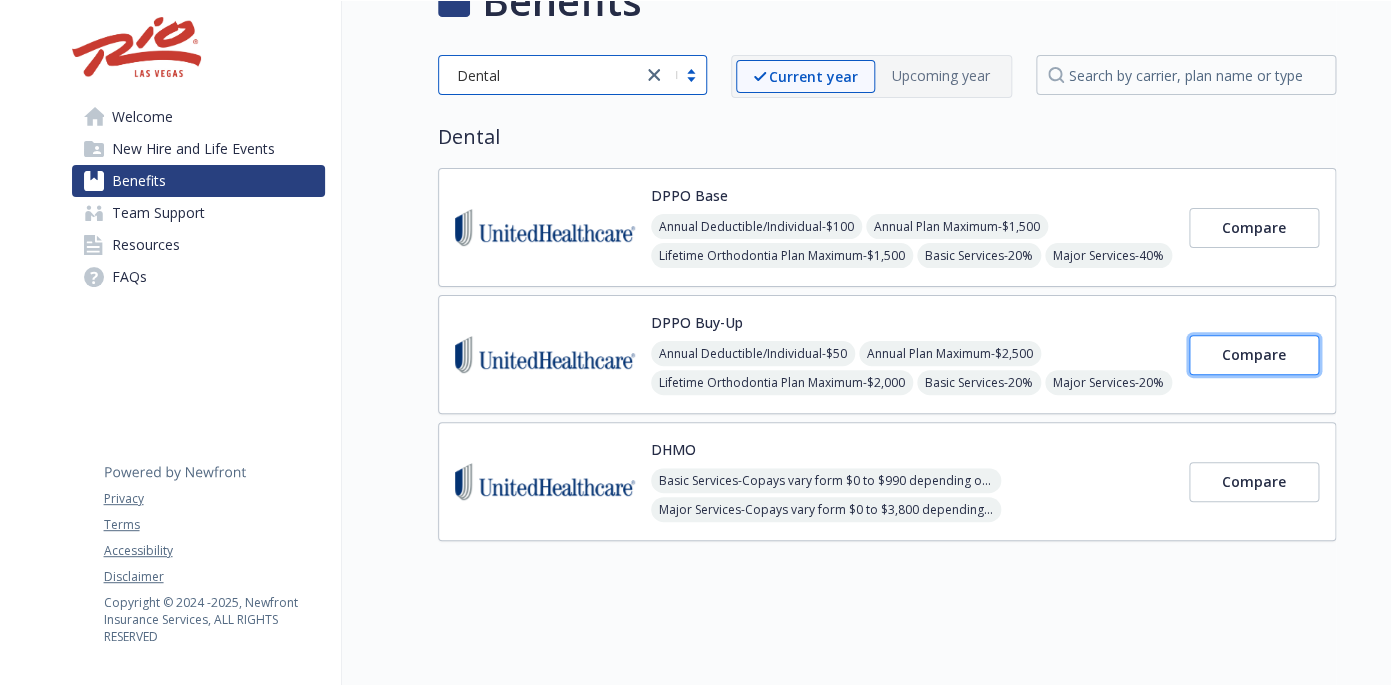 click on "Compare" at bounding box center (1254, 354) 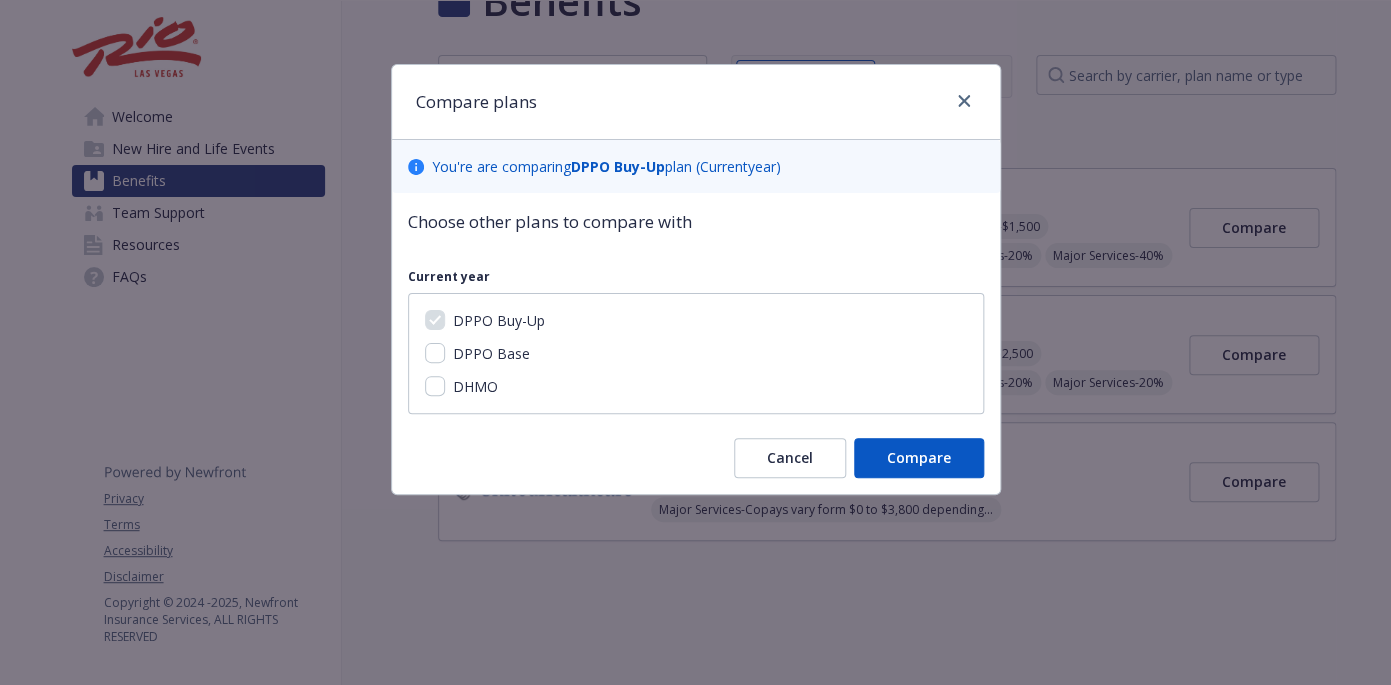 click on "DPPO Base" at bounding box center (696, 353) 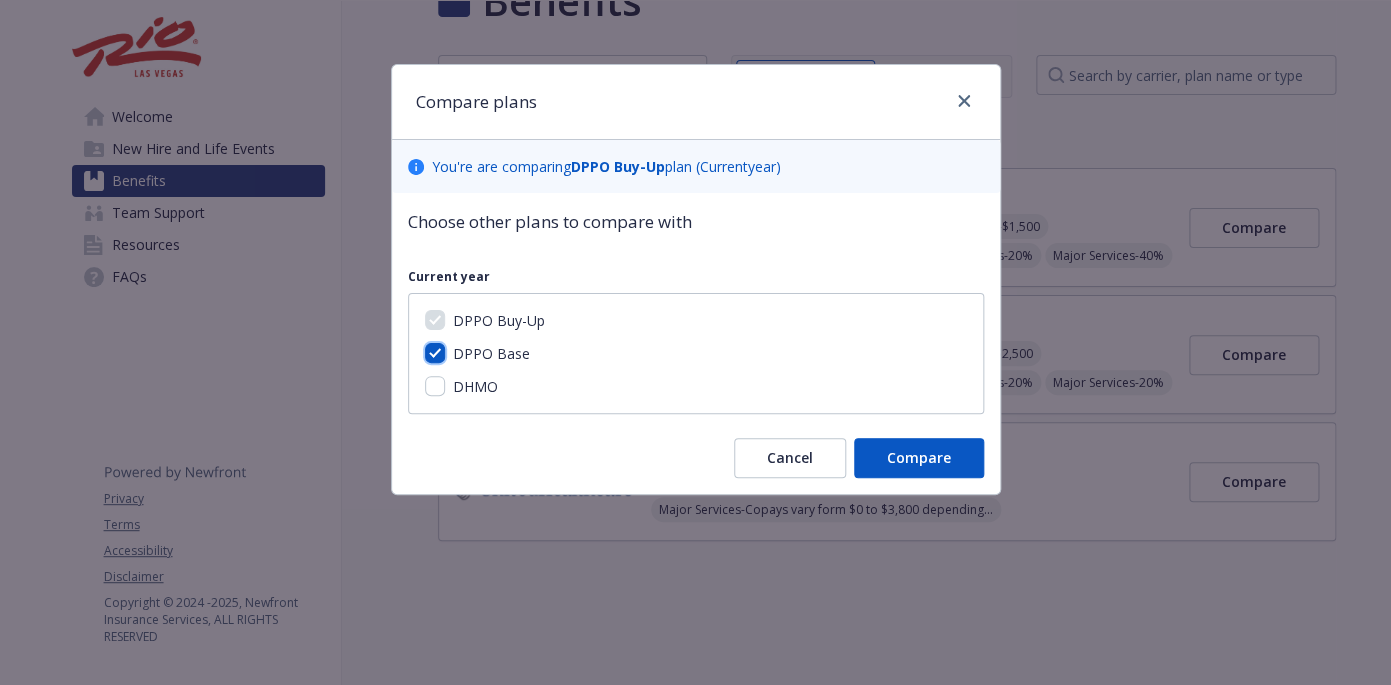 checkbox on "true" 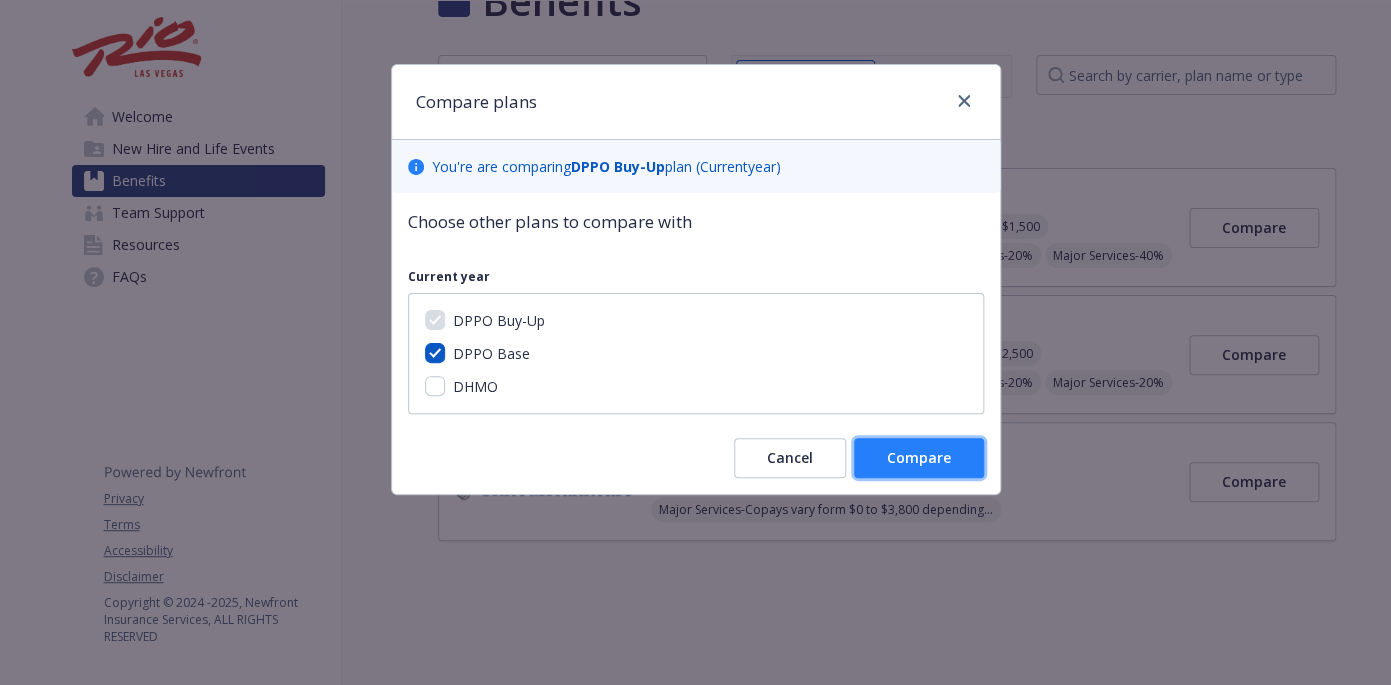 click on "Compare" at bounding box center [919, 457] 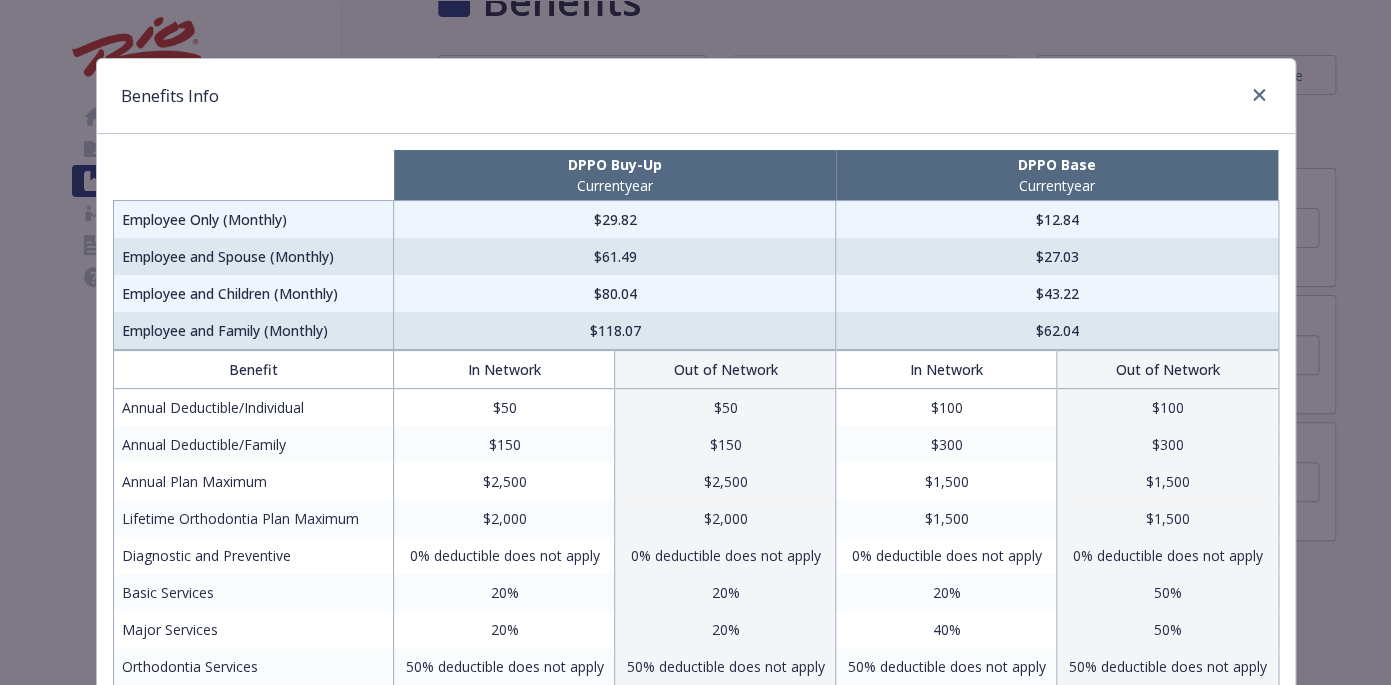 scroll, scrollTop: 0, scrollLeft: 0, axis: both 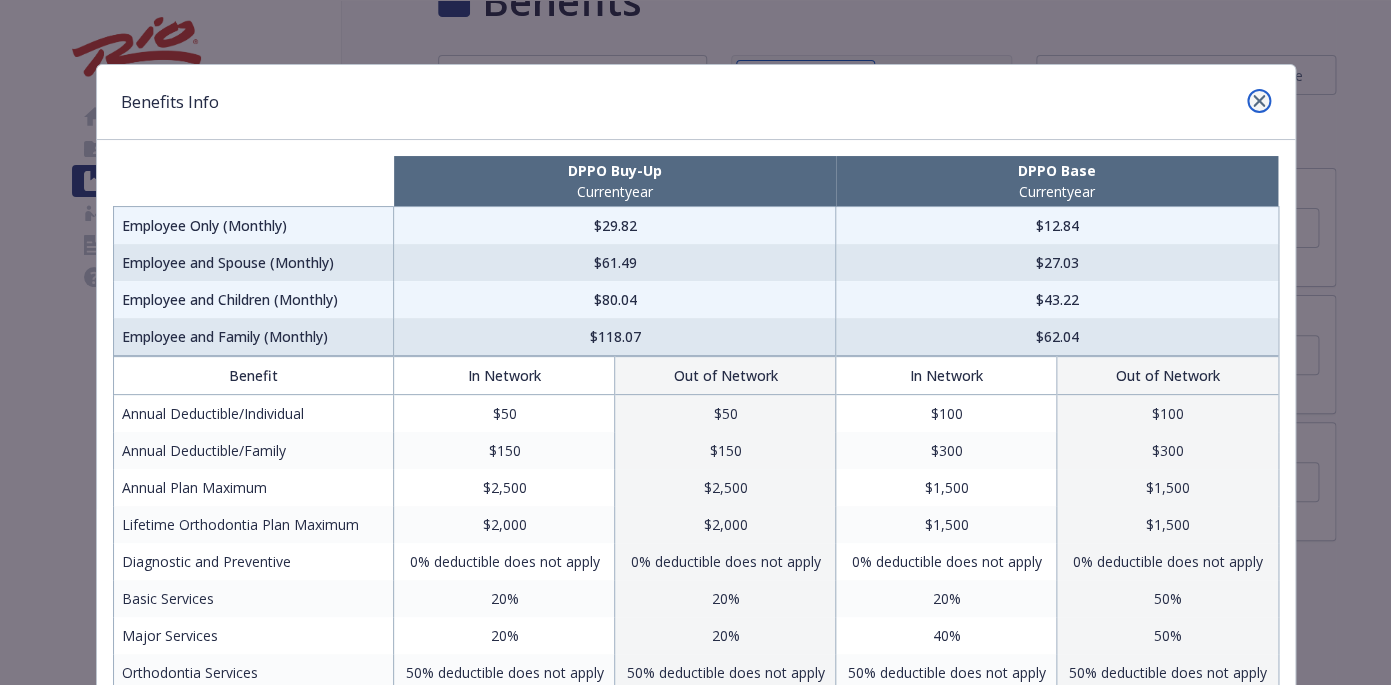 click 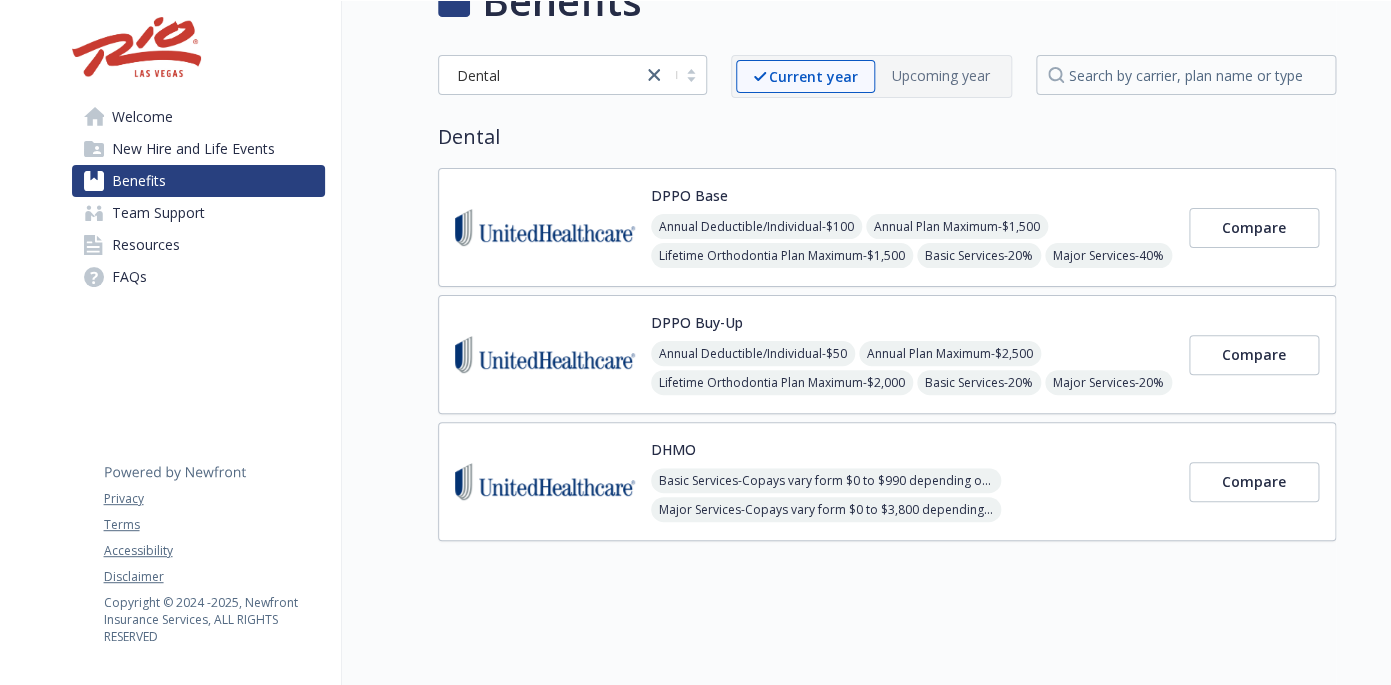 scroll, scrollTop: 0, scrollLeft: 0, axis: both 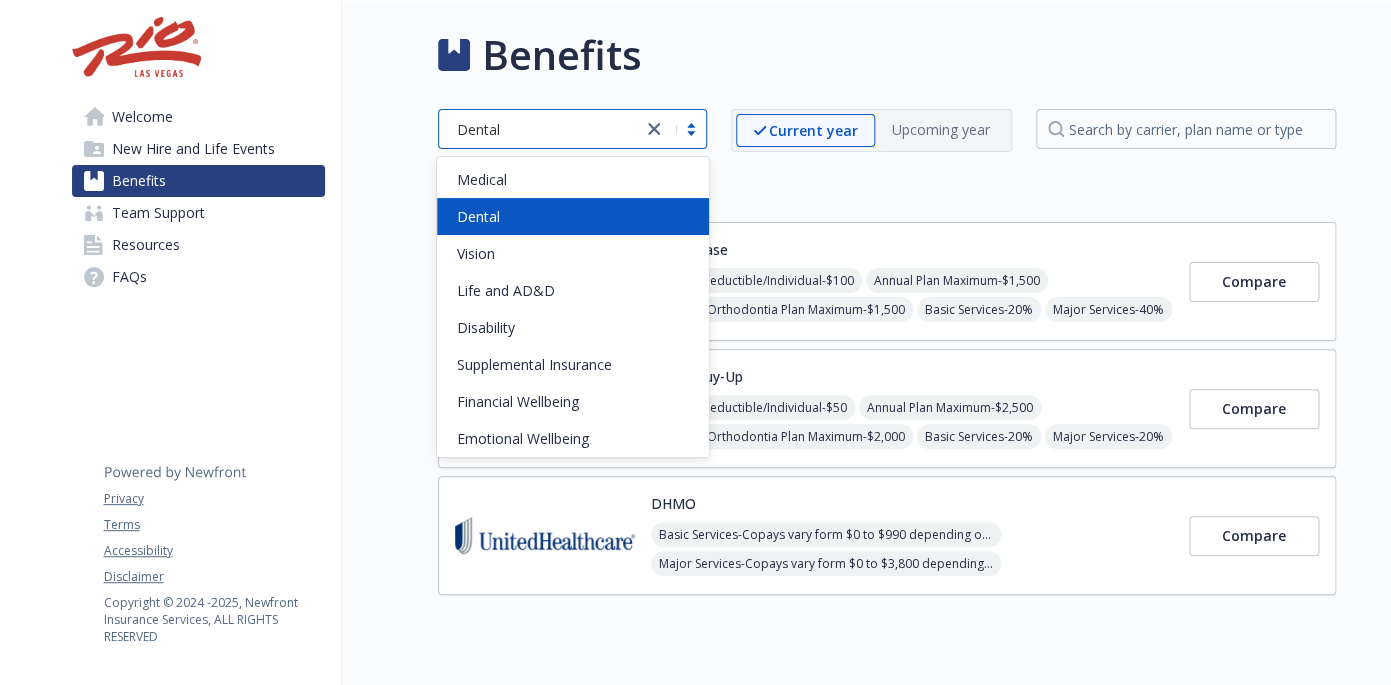click at bounding box center [674, 129] 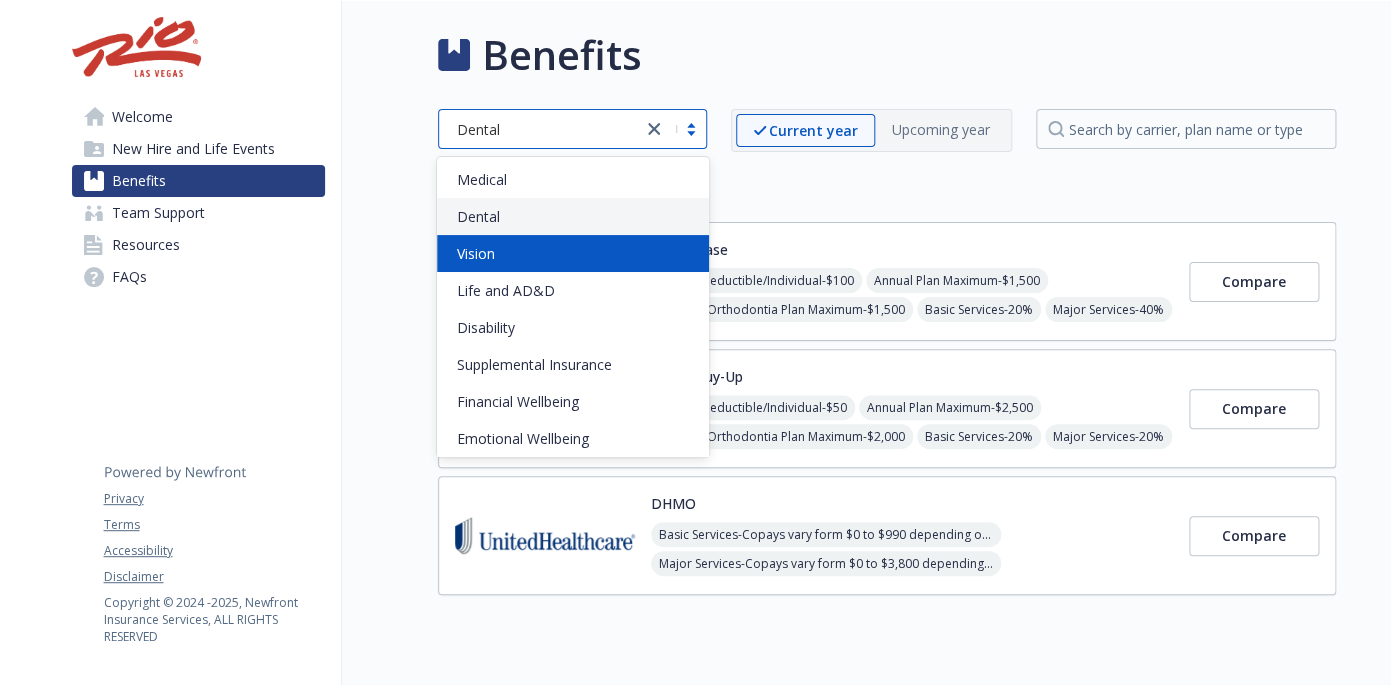 click on "Vision" at bounding box center [573, 253] 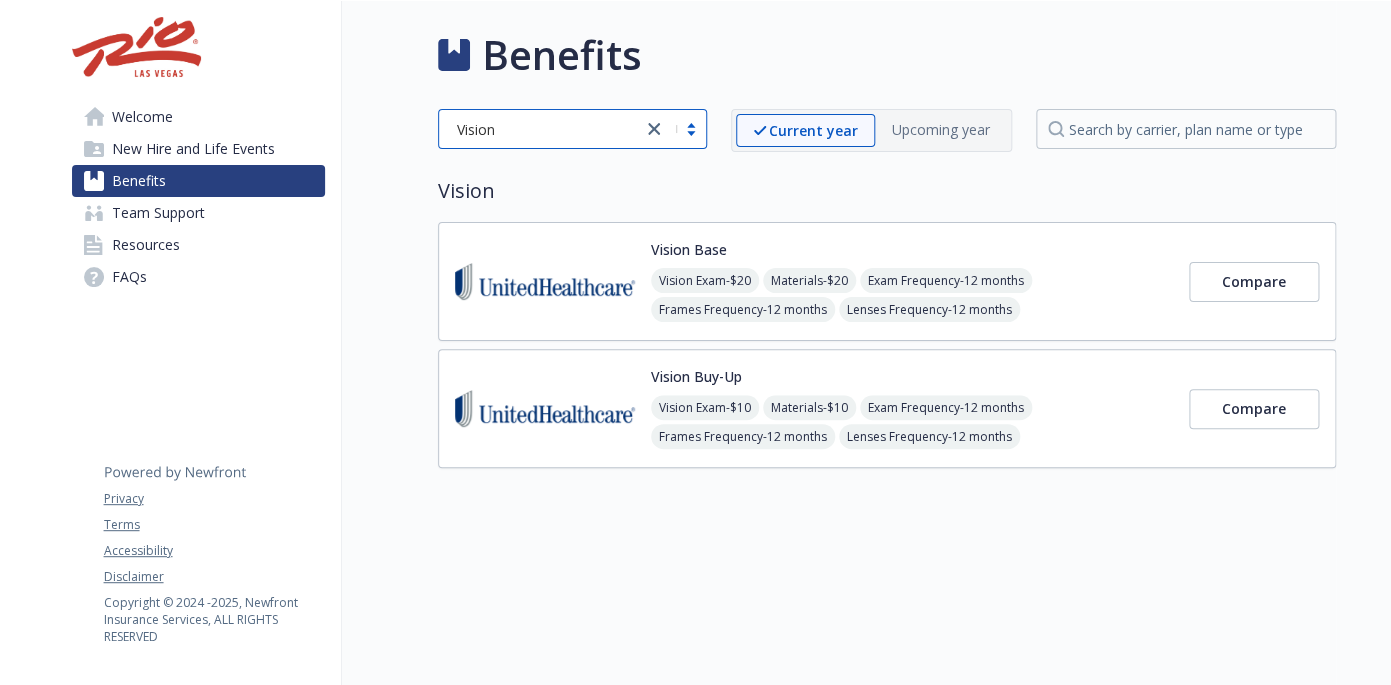 click on "Vision Exam  -  $10 Materials  -  $10 Exam Frequency  -  12 months Frames Frequency  -  12 months Lenses Frequency  -  12 months Frames  -  $200 allowance; For frames that exceed the allowance, an additional 30% discount may be applied to the overage" at bounding box center [912, 436] 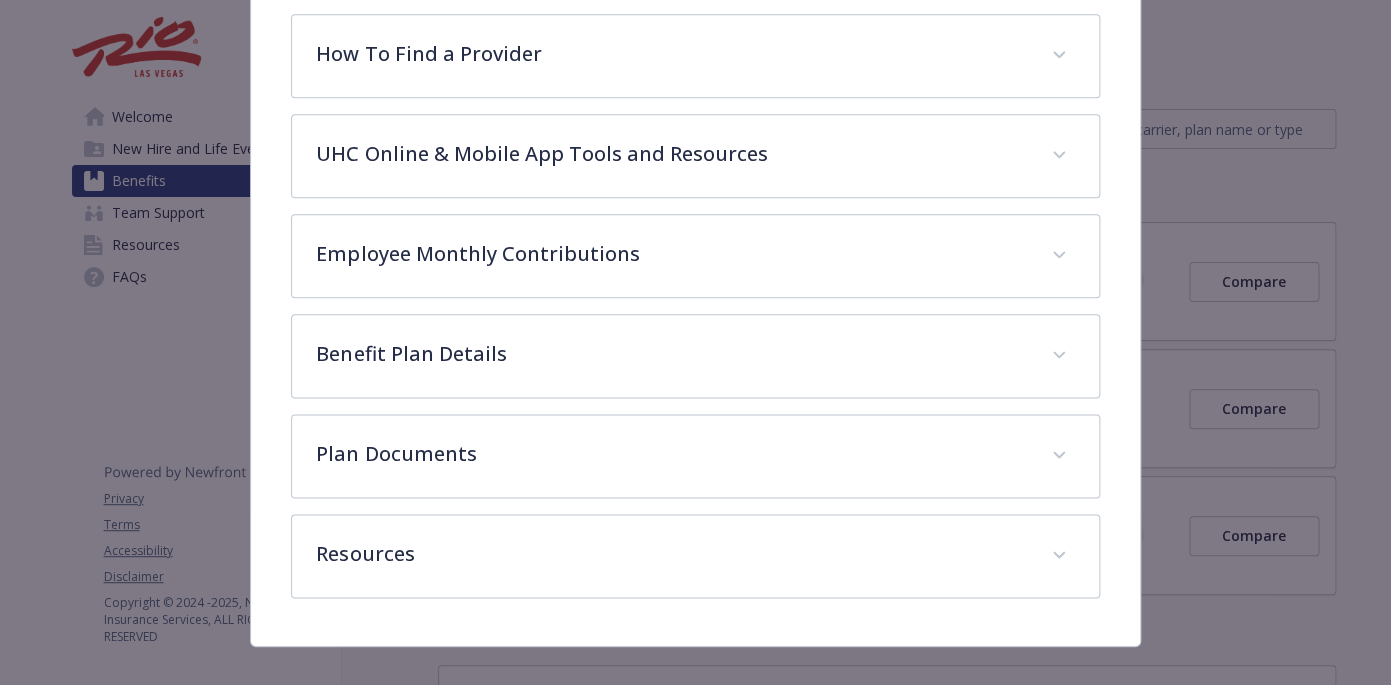scroll, scrollTop: 718, scrollLeft: 0, axis: vertical 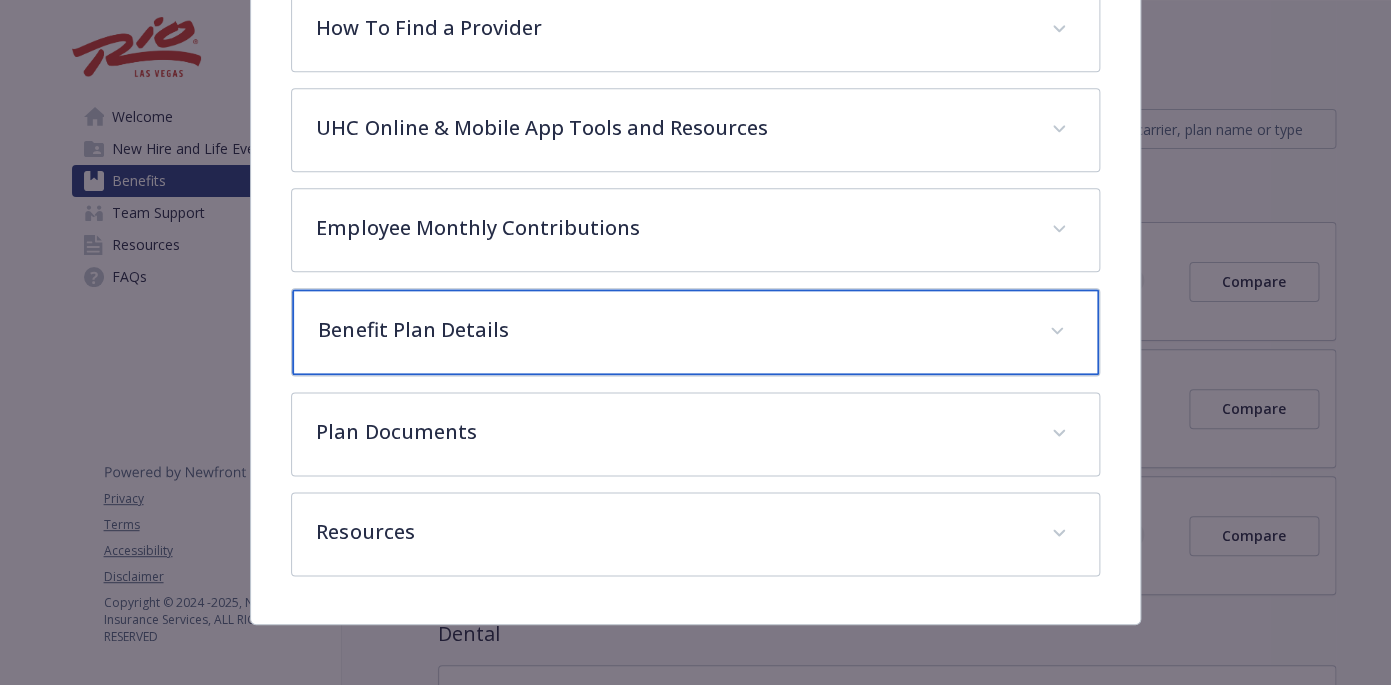 click on "Benefit Plan Details" at bounding box center [695, 332] 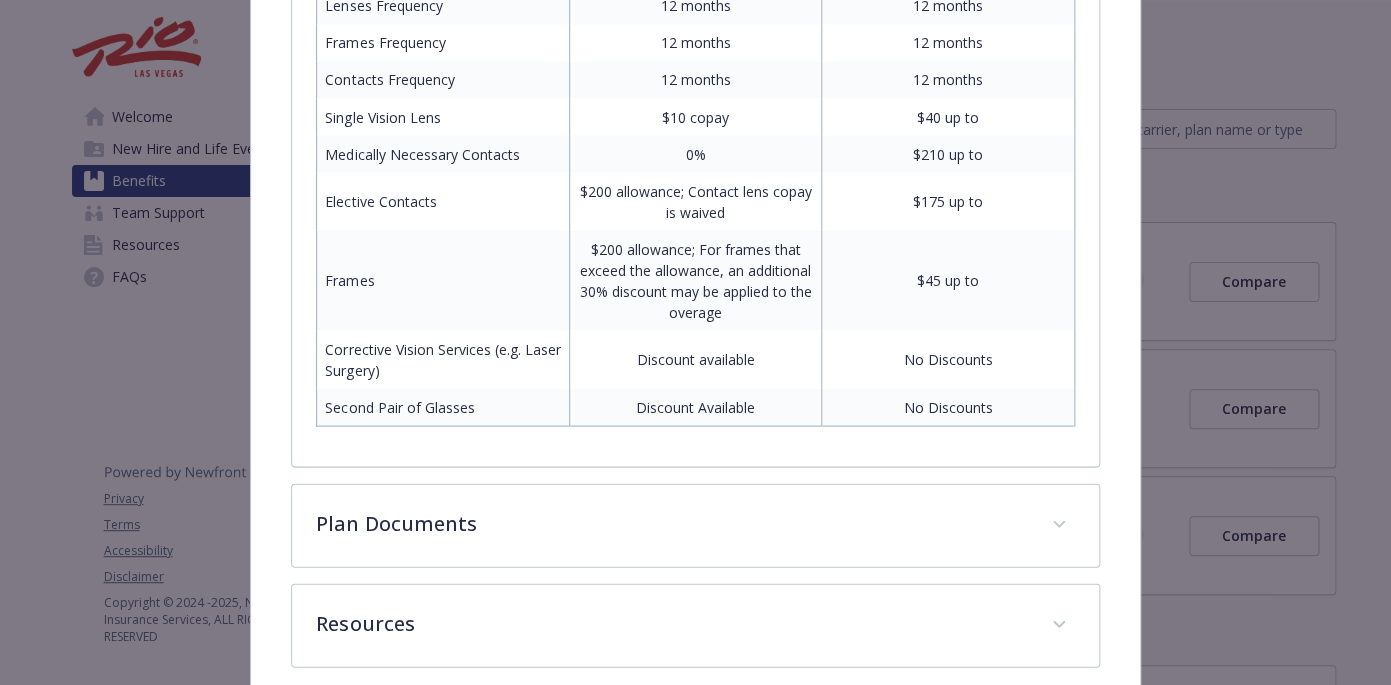 scroll, scrollTop: 1334, scrollLeft: 0, axis: vertical 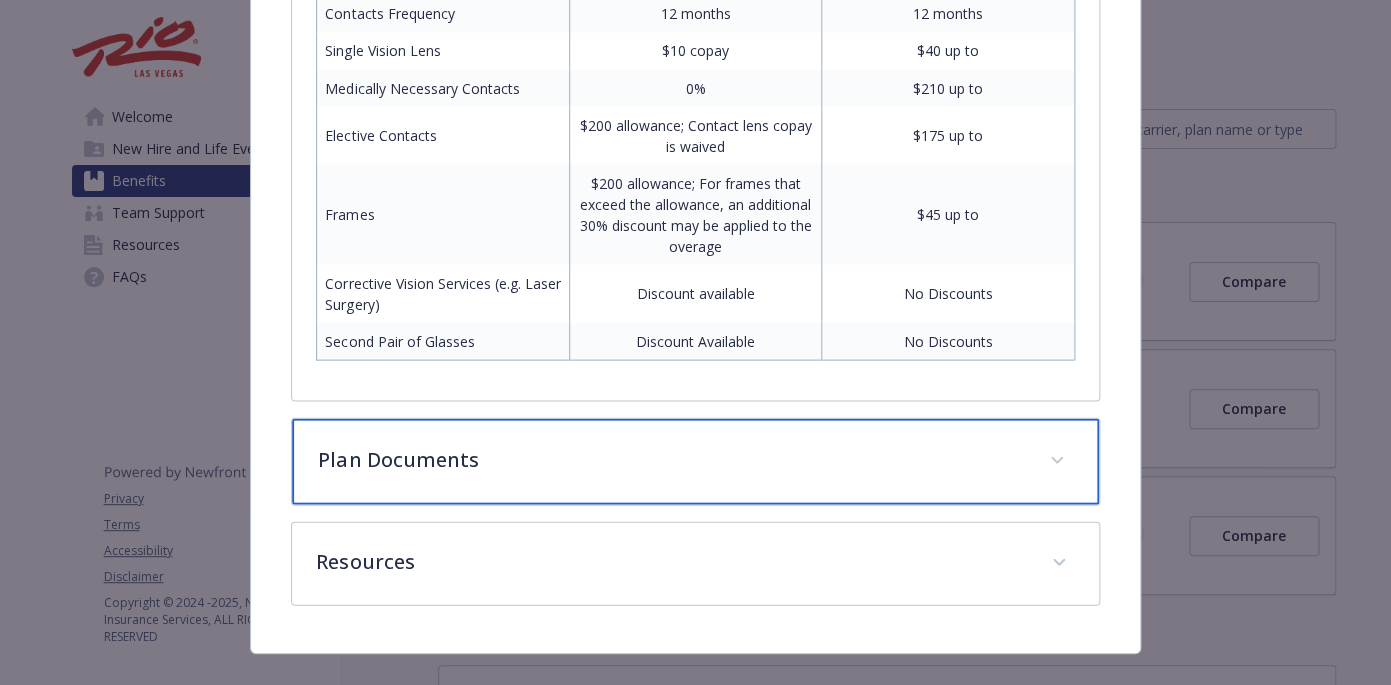 click on "Plan Documents" at bounding box center (671, 459) 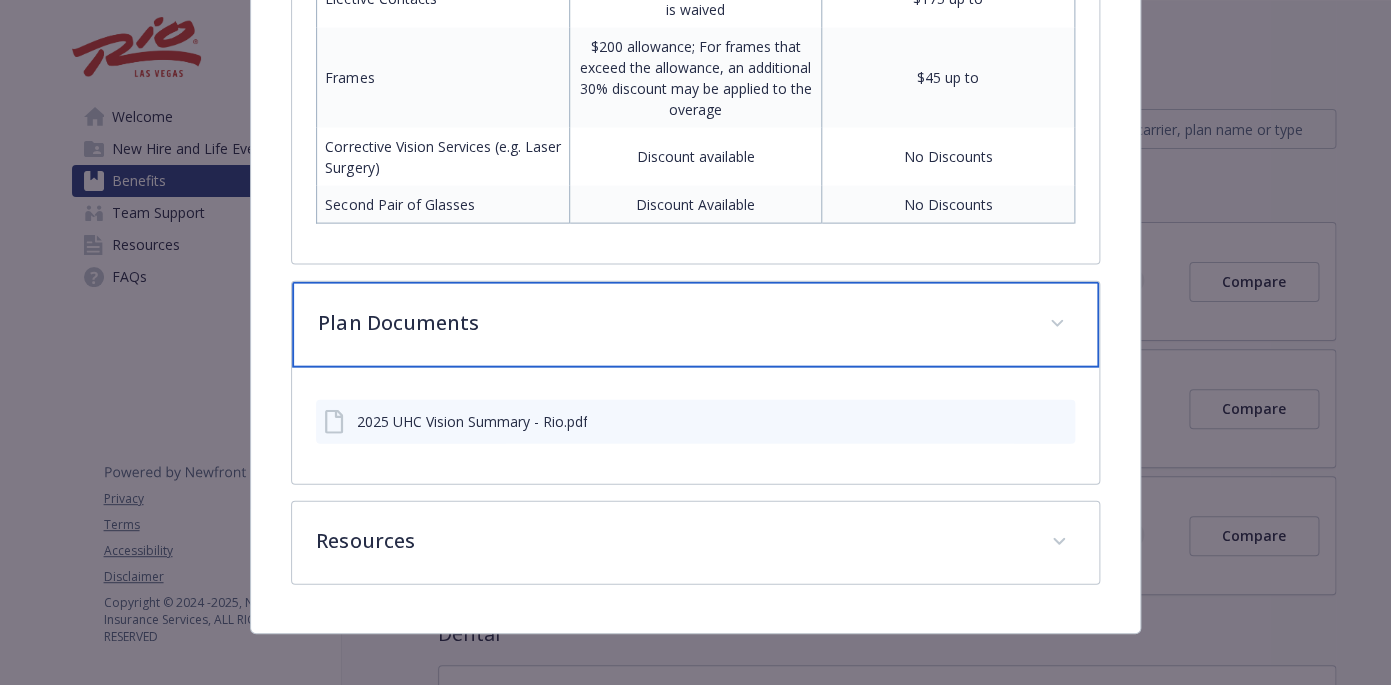 scroll, scrollTop: 1483, scrollLeft: 0, axis: vertical 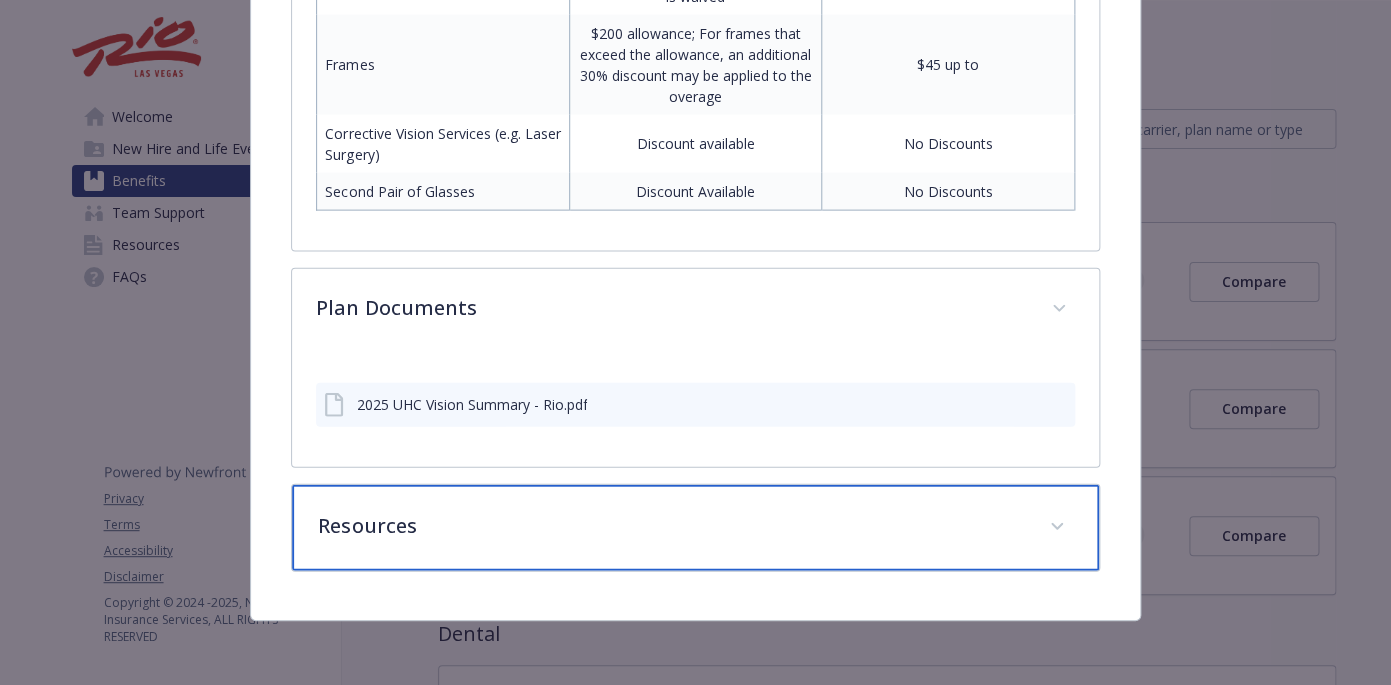 click on "Resources" at bounding box center (695, 528) 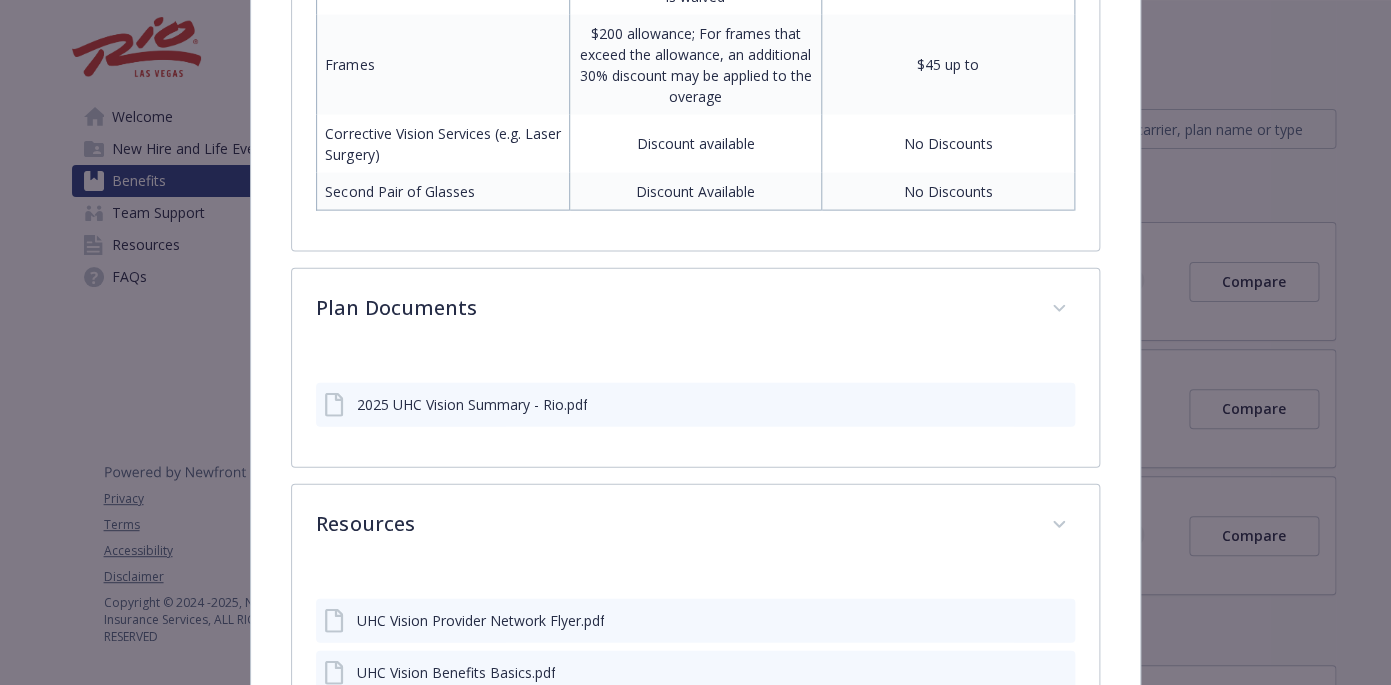 click on "2025 UHC Vision Summary - Rio.pdf" at bounding box center [695, 405] 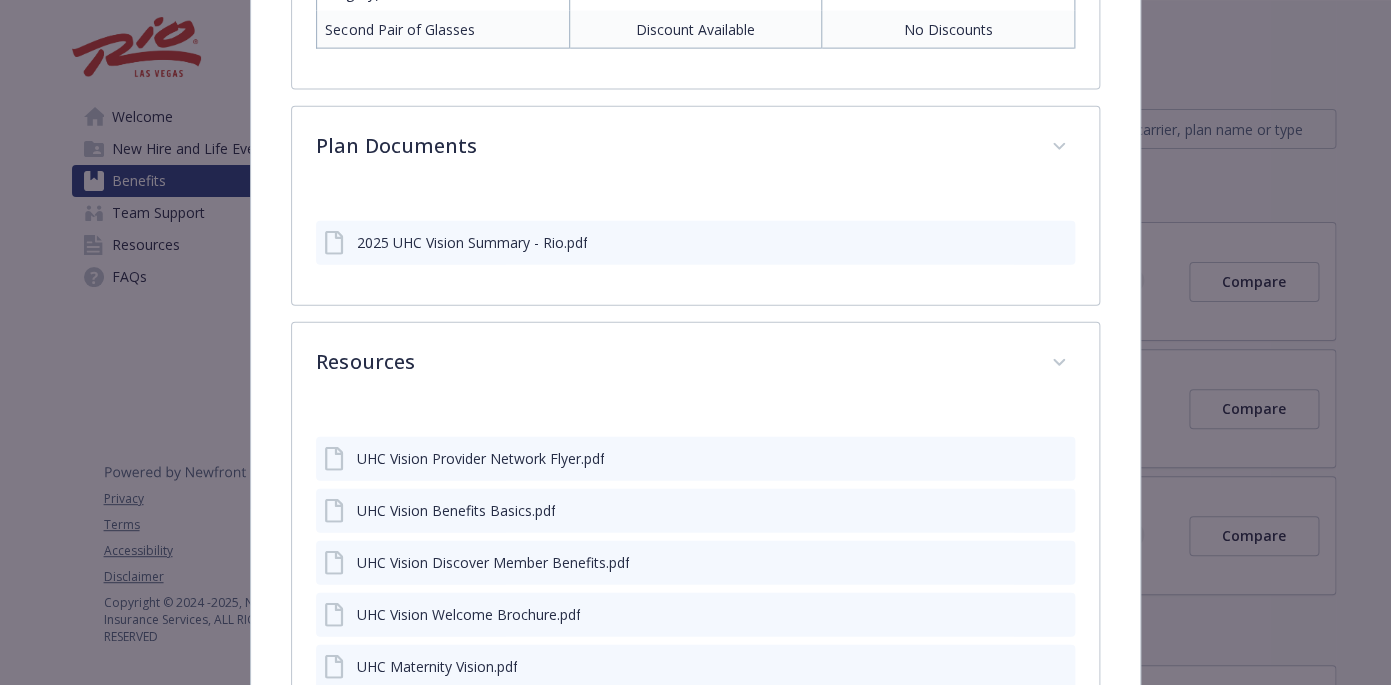 scroll, scrollTop: 1642, scrollLeft: 0, axis: vertical 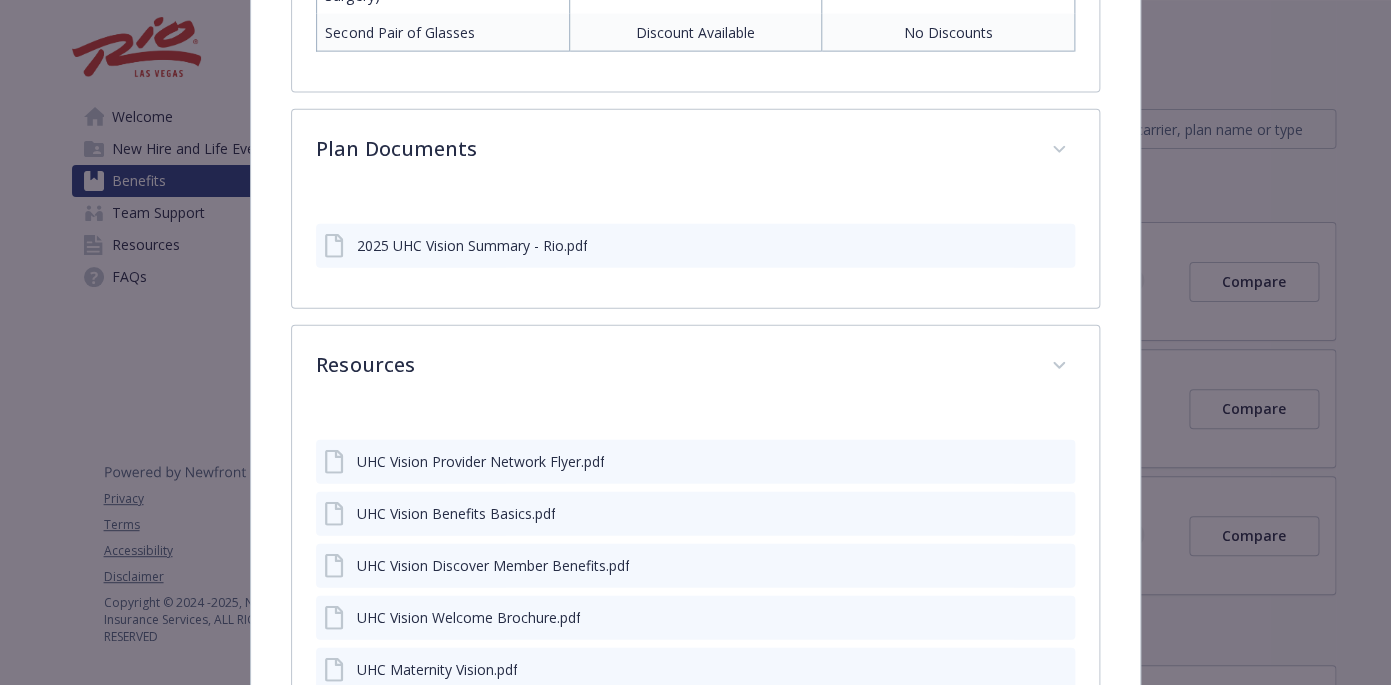 click on "2025 UHC Vision Summary - Rio.pdf" at bounding box center [695, 246] 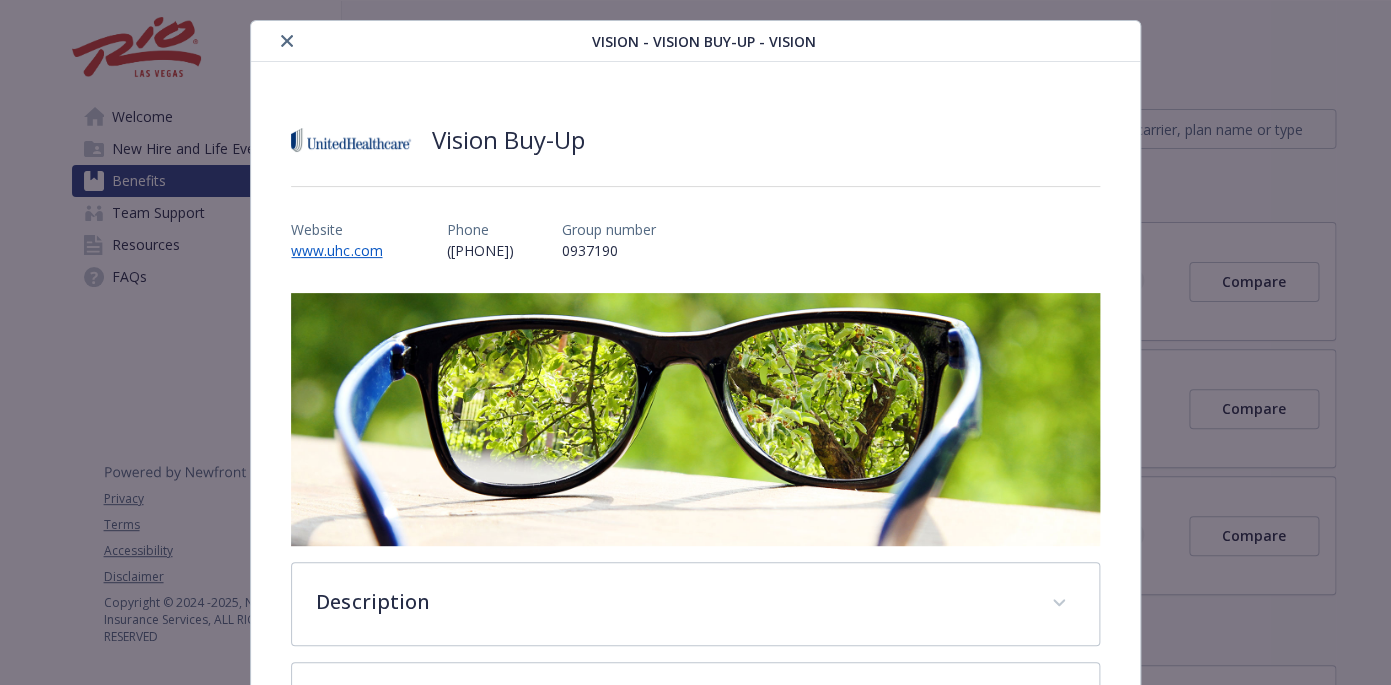 scroll, scrollTop: 0, scrollLeft: 0, axis: both 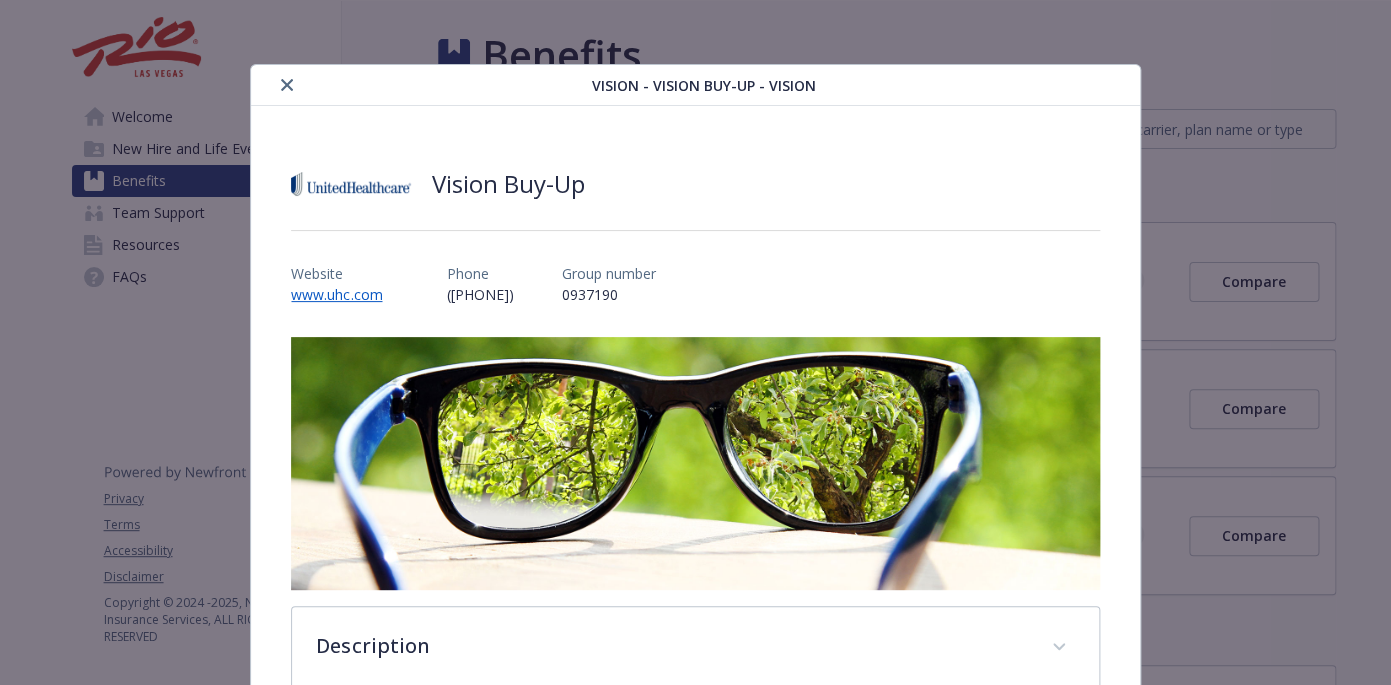 click at bounding box center (287, 85) 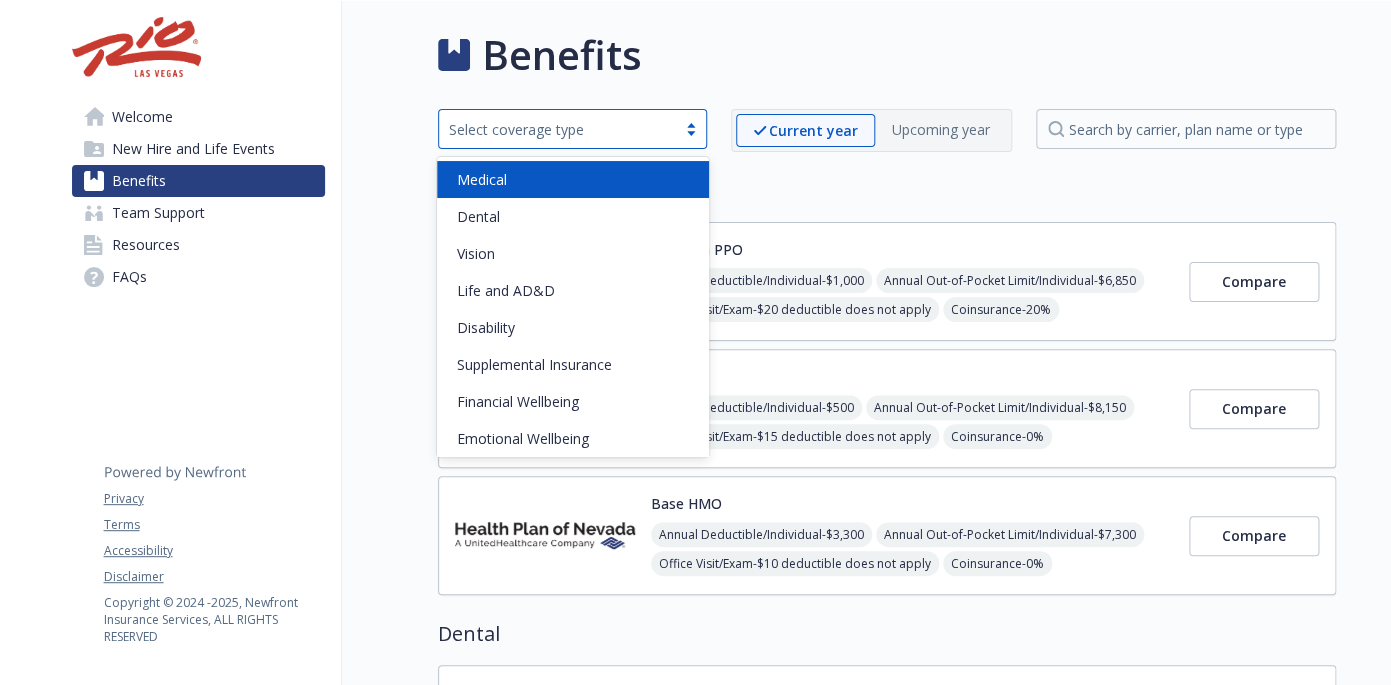 click on "Select coverage type" at bounding box center [557, 129] 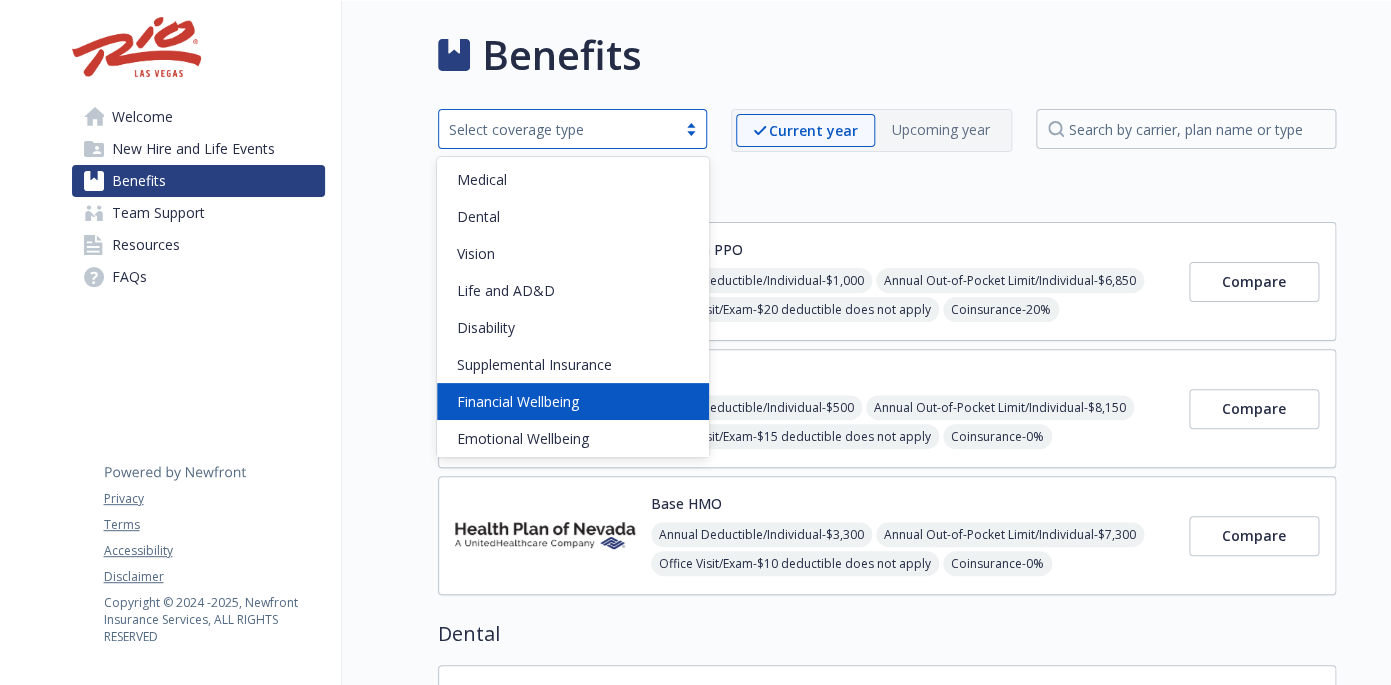 scroll, scrollTop: 41, scrollLeft: 0, axis: vertical 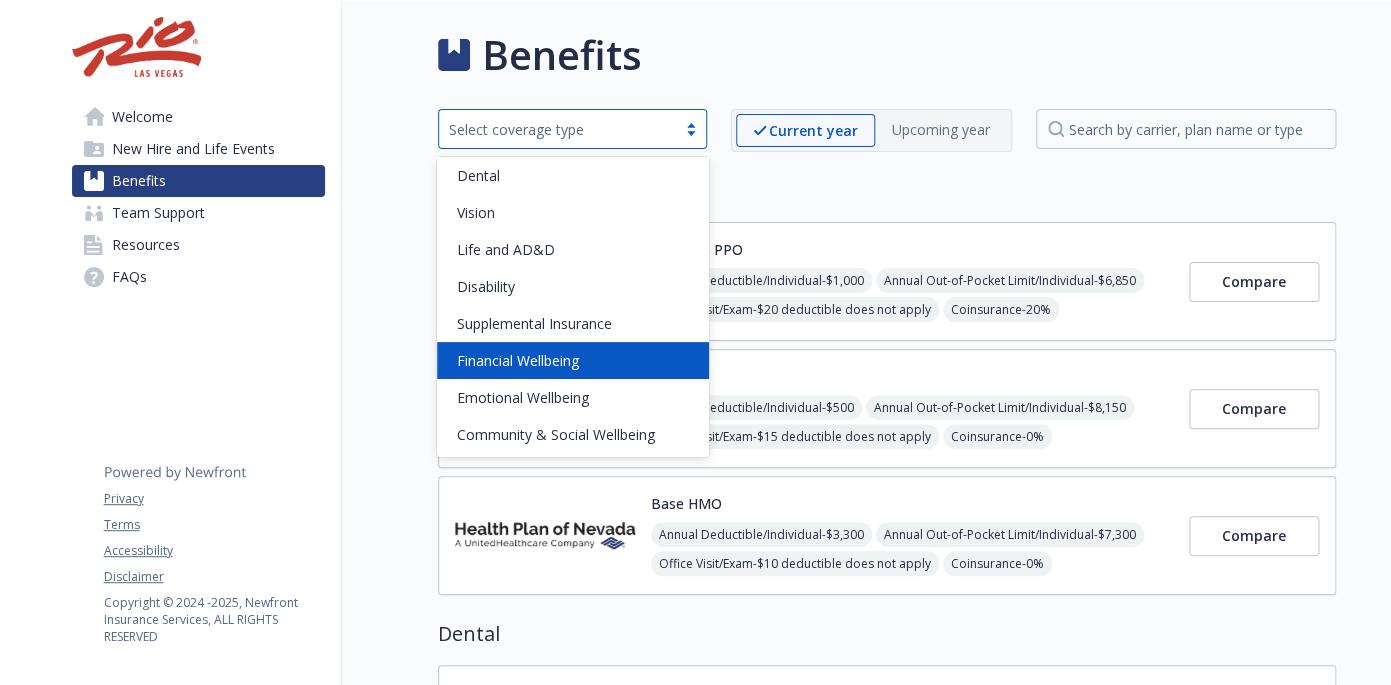 click on "Financial Wellbeing" at bounding box center (518, 360) 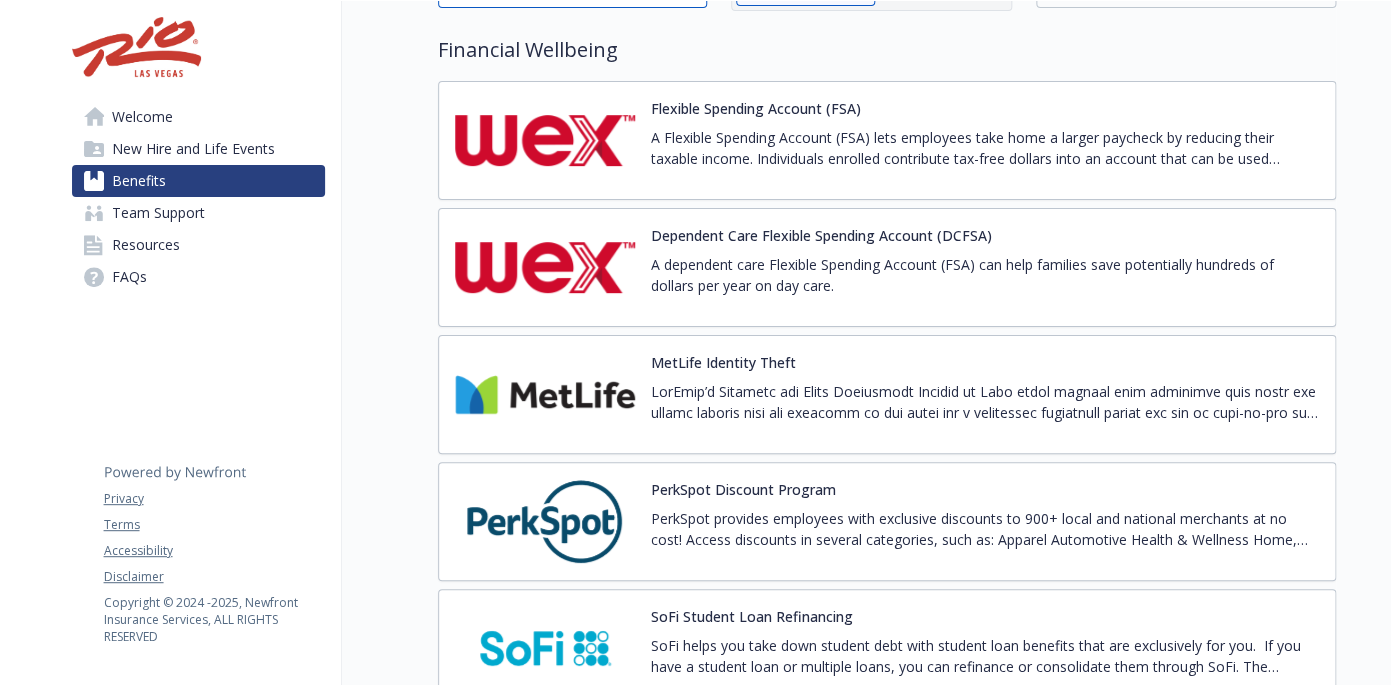 scroll, scrollTop: 144, scrollLeft: 0, axis: vertical 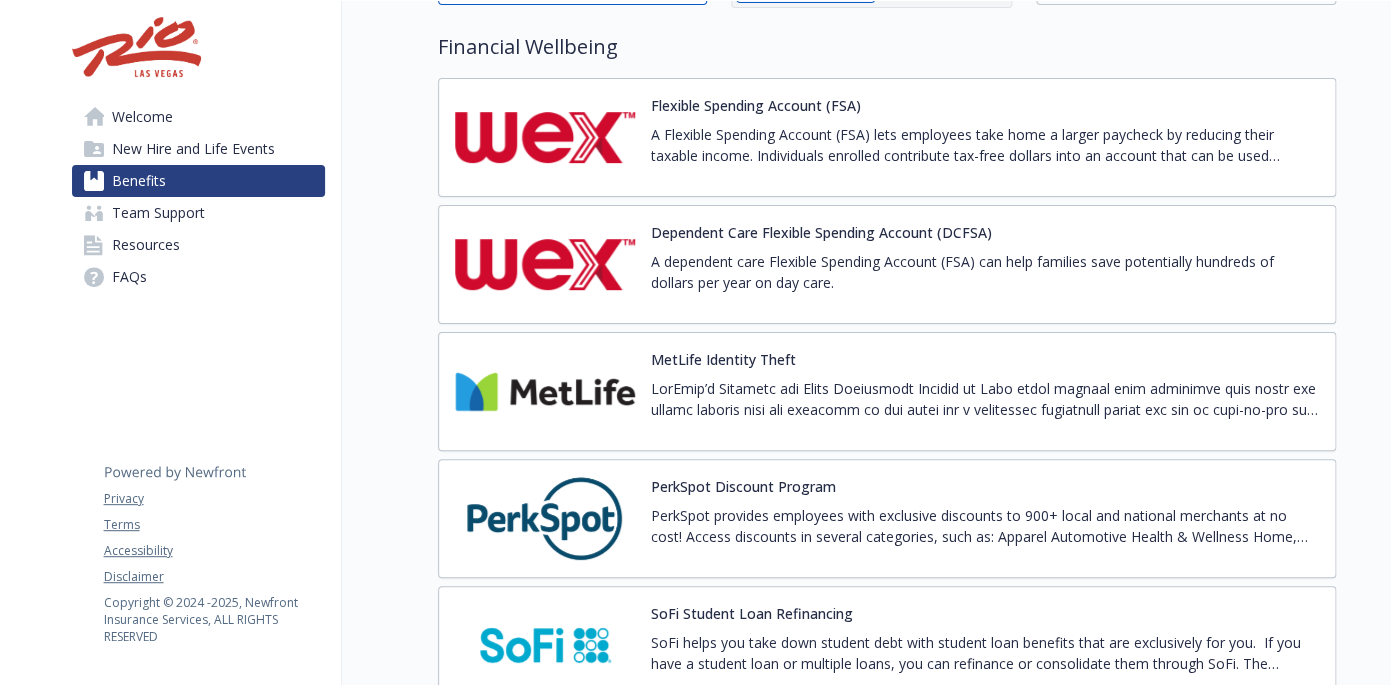 click on "A Flexible Spending Account (FSA) lets employees take home a larger paycheck by reducing their taxable income. Individuals enrolled contribute tax-free dollars into an account that can be used throughout the year on qualified medical, dental, and vision expenses — reducing out-of-pocket costs." at bounding box center (985, 145) 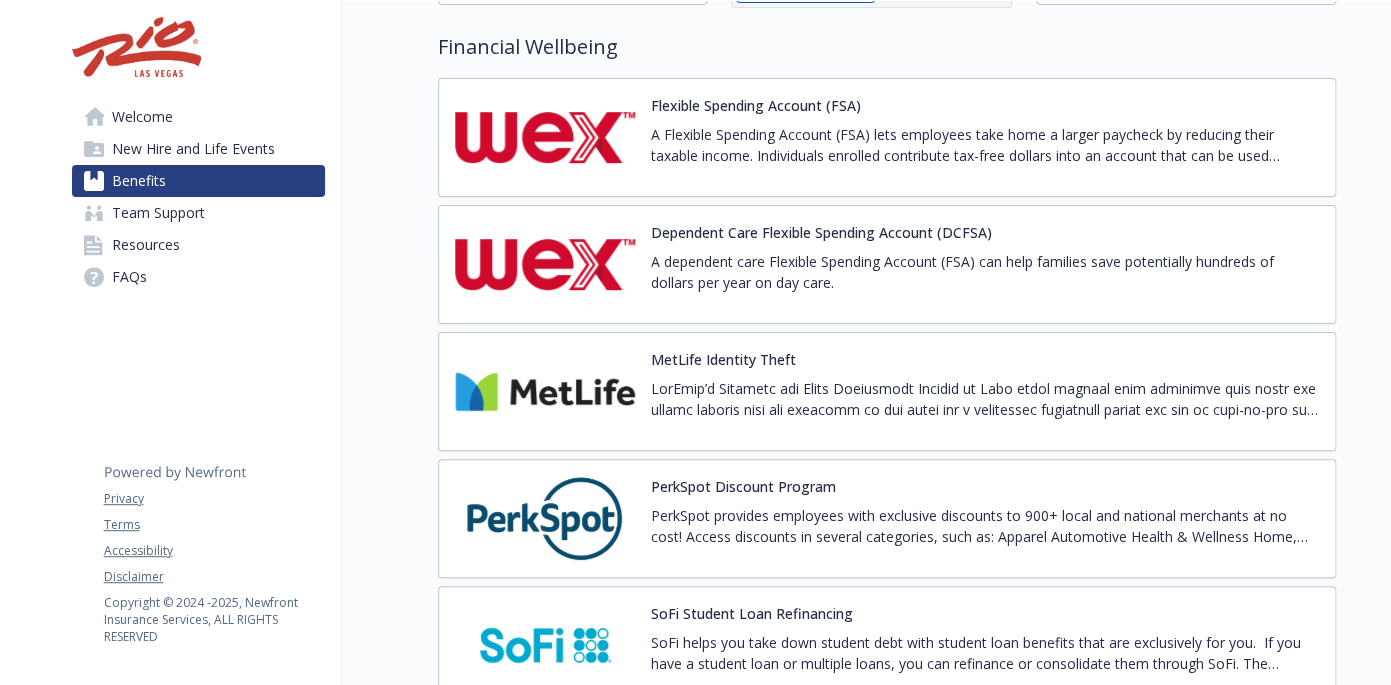 scroll, scrollTop: 1, scrollLeft: 0, axis: vertical 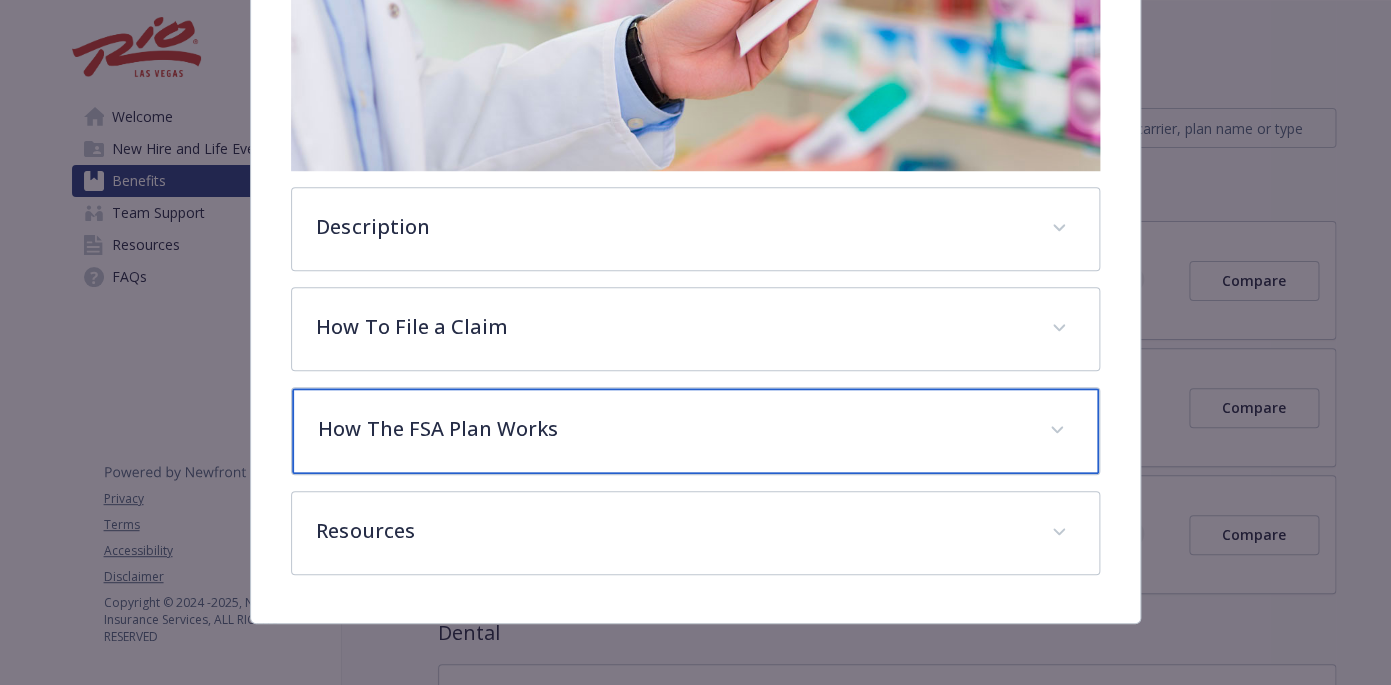 click on "How The FSA Plan Works" at bounding box center (695, 431) 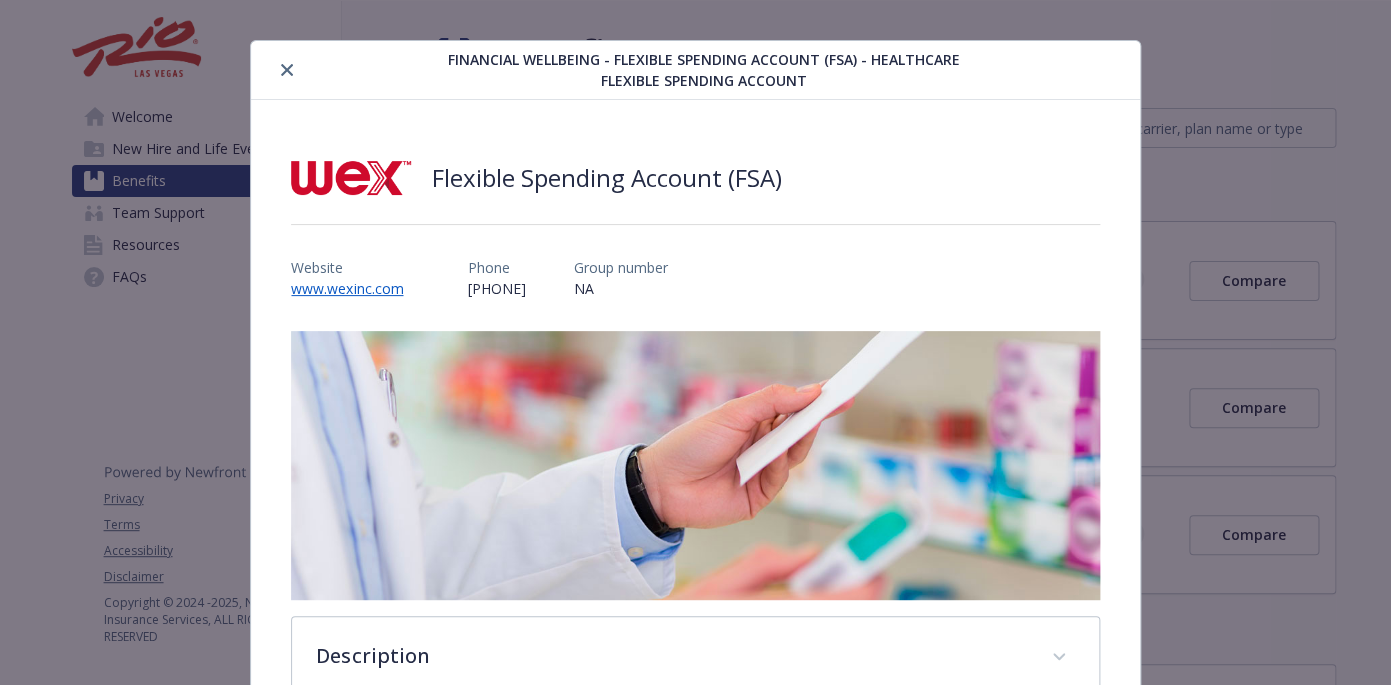 scroll, scrollTop: 0, scrollLeft: 0, axis: both 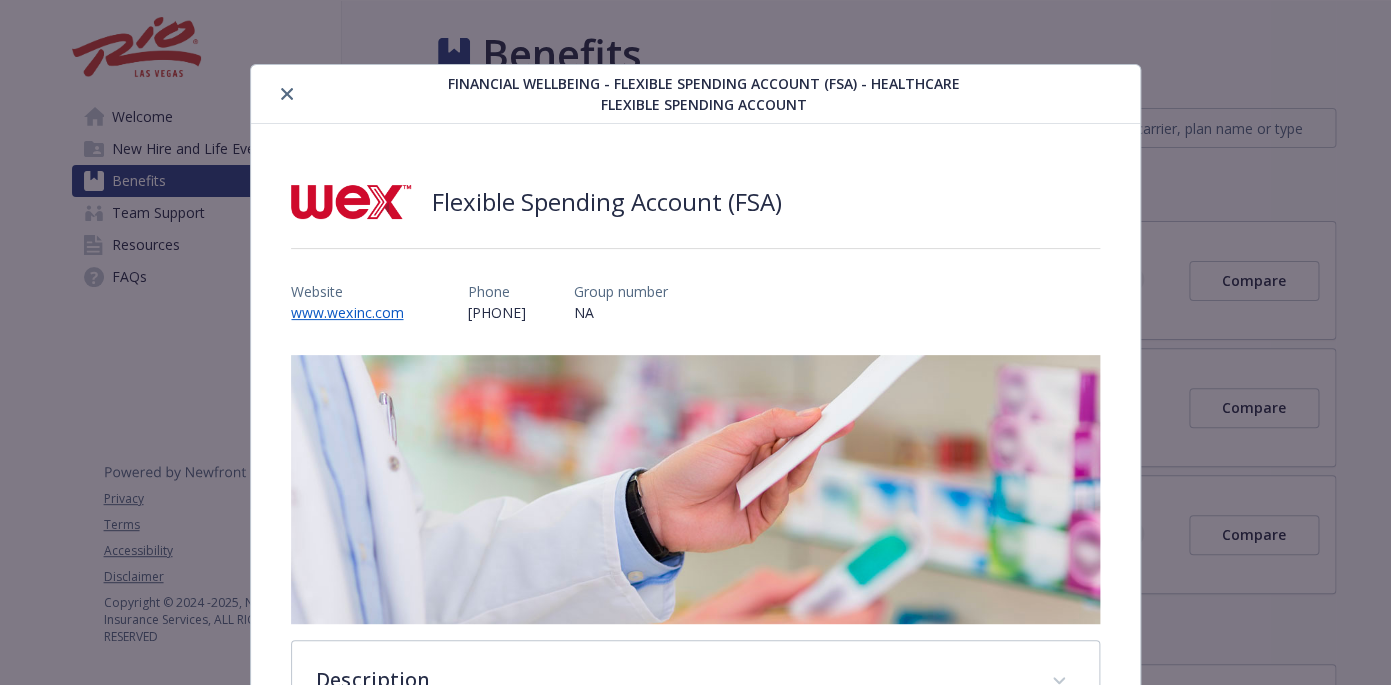 click 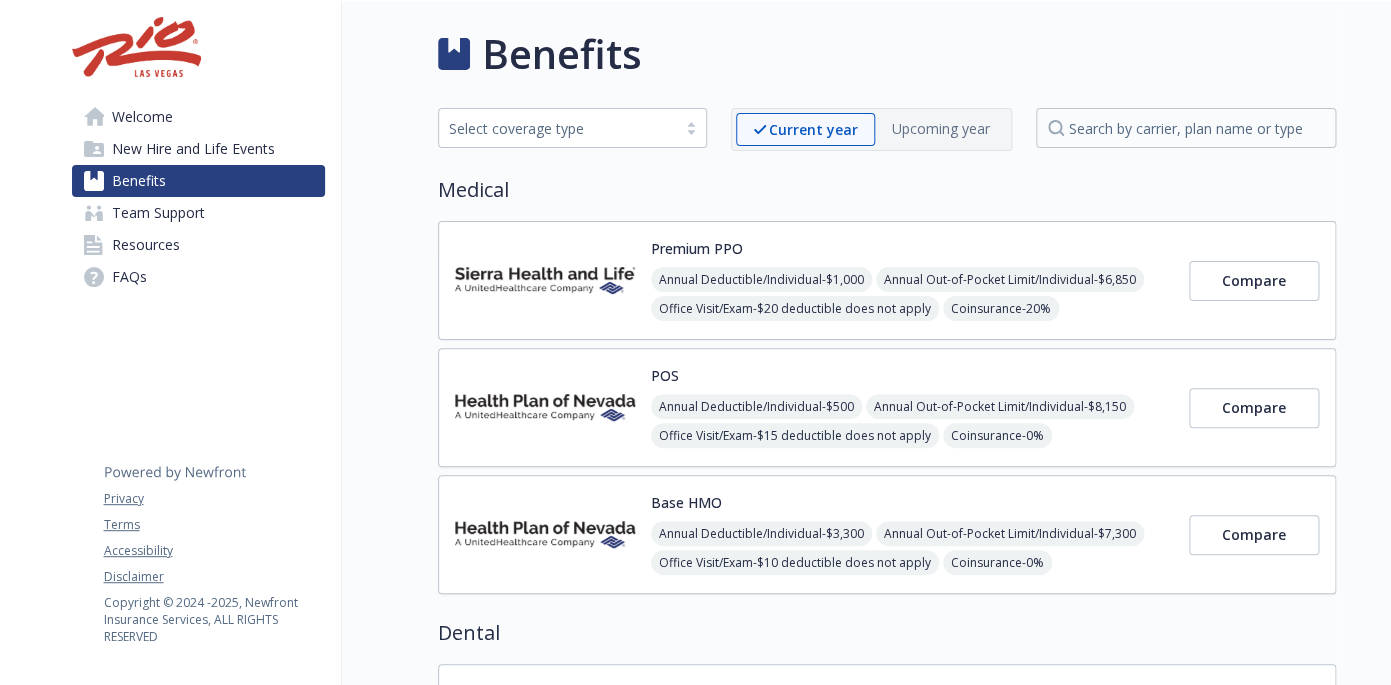click on "Select coverage type" at bounding box center [557, 128] 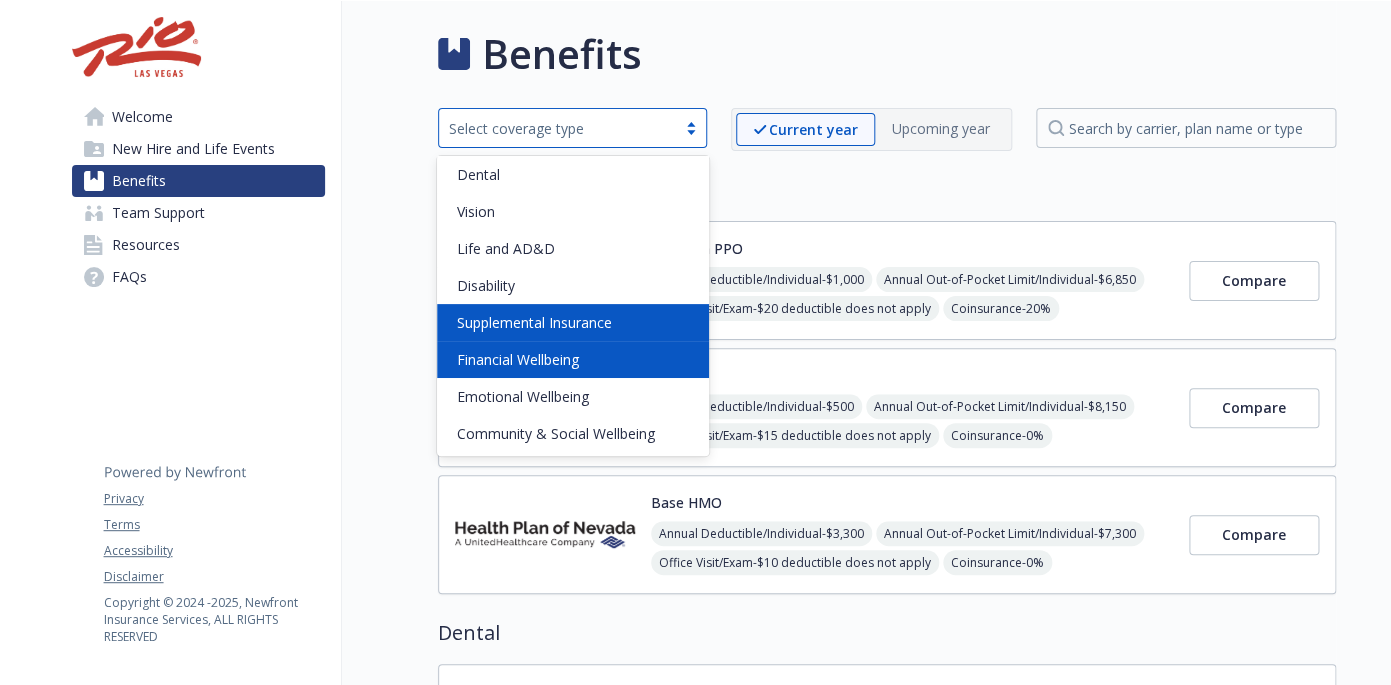 scroll, scrollTop: 40, scrollLeft: 0, axis: vertical 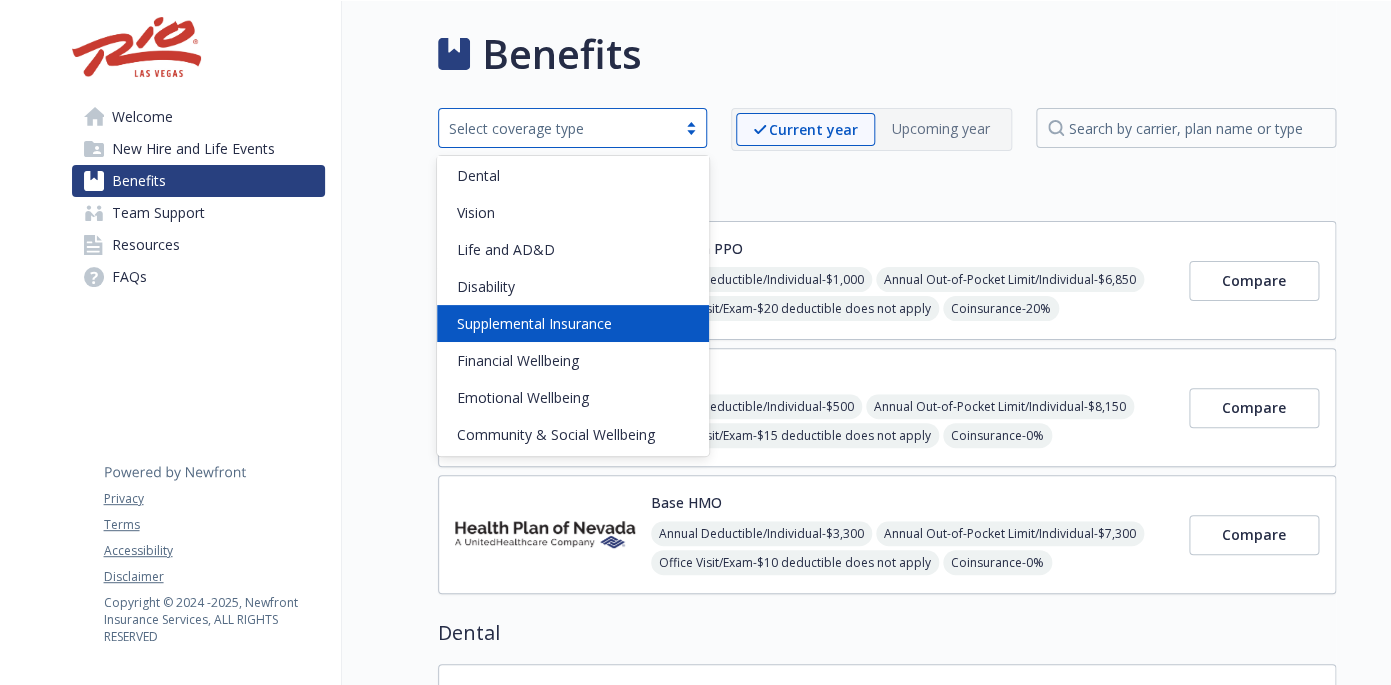 click on "Supplemental Insurance" at bounding box center [534, 323] 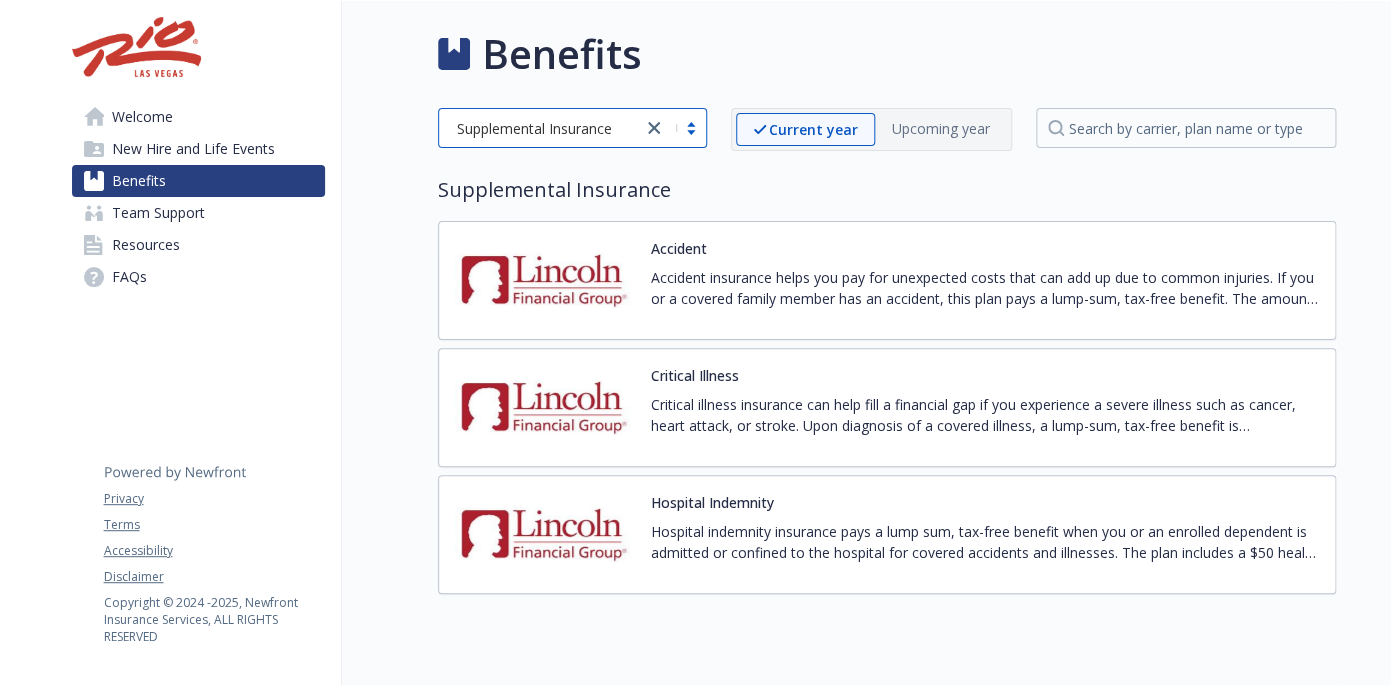 scroll, scrollTop: 54, scrollLeft: 0, axis: vertical 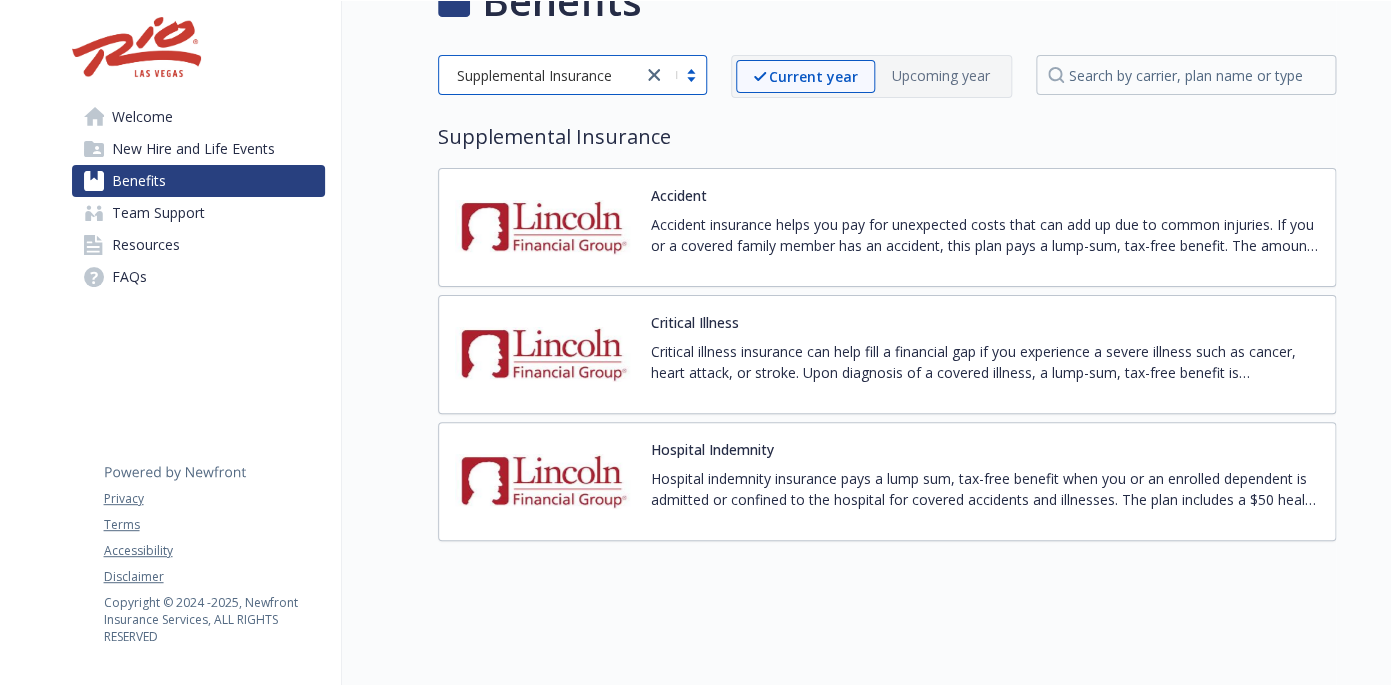 click on "Critical illness insurance can help fill a financial gap if you experience a severe illness such as cancer, heart attack, or stroke. Upon diagnosis of a covered illness, a lump-sum, tax-free benefit is immediately paid to you. Use it to help cover medical costs, transportation, child care, lost income, or any other need following a critical illness. You choose a benefit amount that fits your paycheck and can cover yourself and your family members if needed.
Pre-existing conditions are excluded if you have been diagnosed with the illness 3 months before gaining coverage and attempt to file a claim during your first 12 months of coverage.
Critical Illness Coverage Amounts
Employee: $15,000 to $30,000 in increments of $1,000
Spouse: $7,500 to $15,000 in increments of $1,000; not to exceed 50% of employee election
Dependent children: 50% of employee election; not to exceed $7,500
Health screening benefit: $50 per insured individual per year" at bounding box center [985, 362] 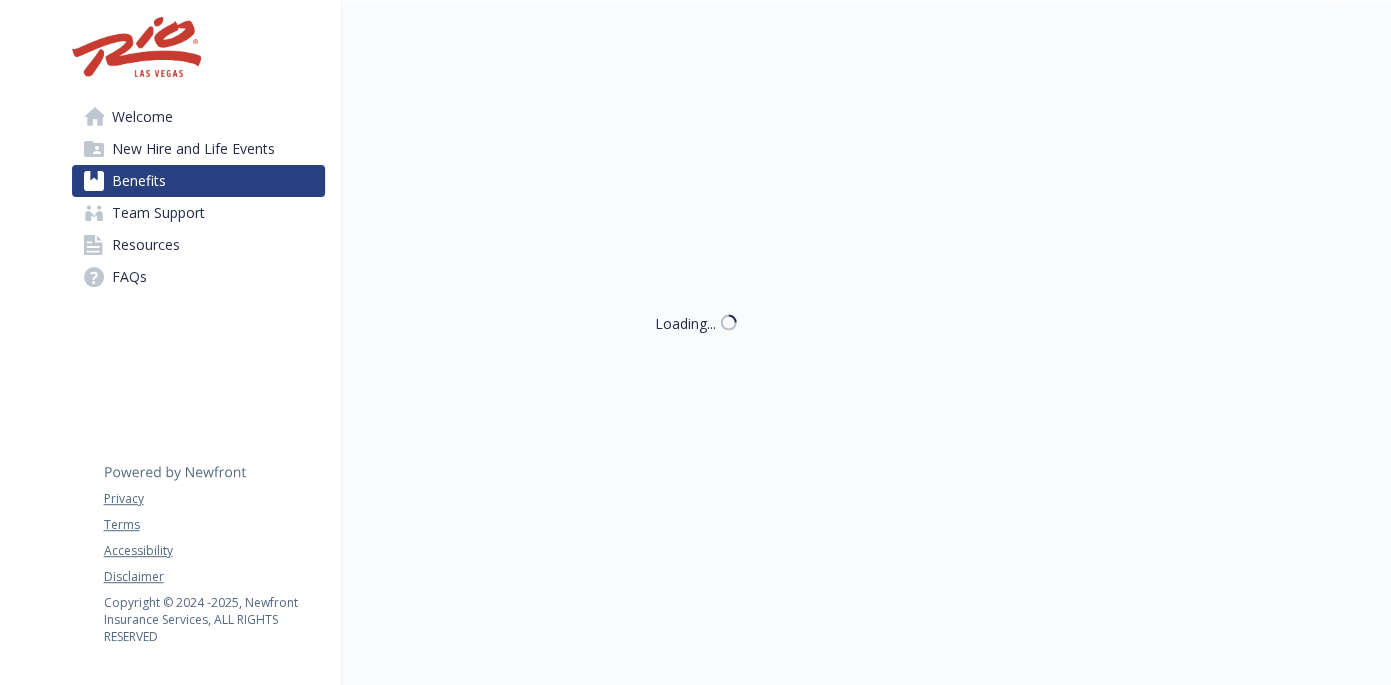 scroll, scrollTop: 1, scrollLeft: 0, axis: vertical 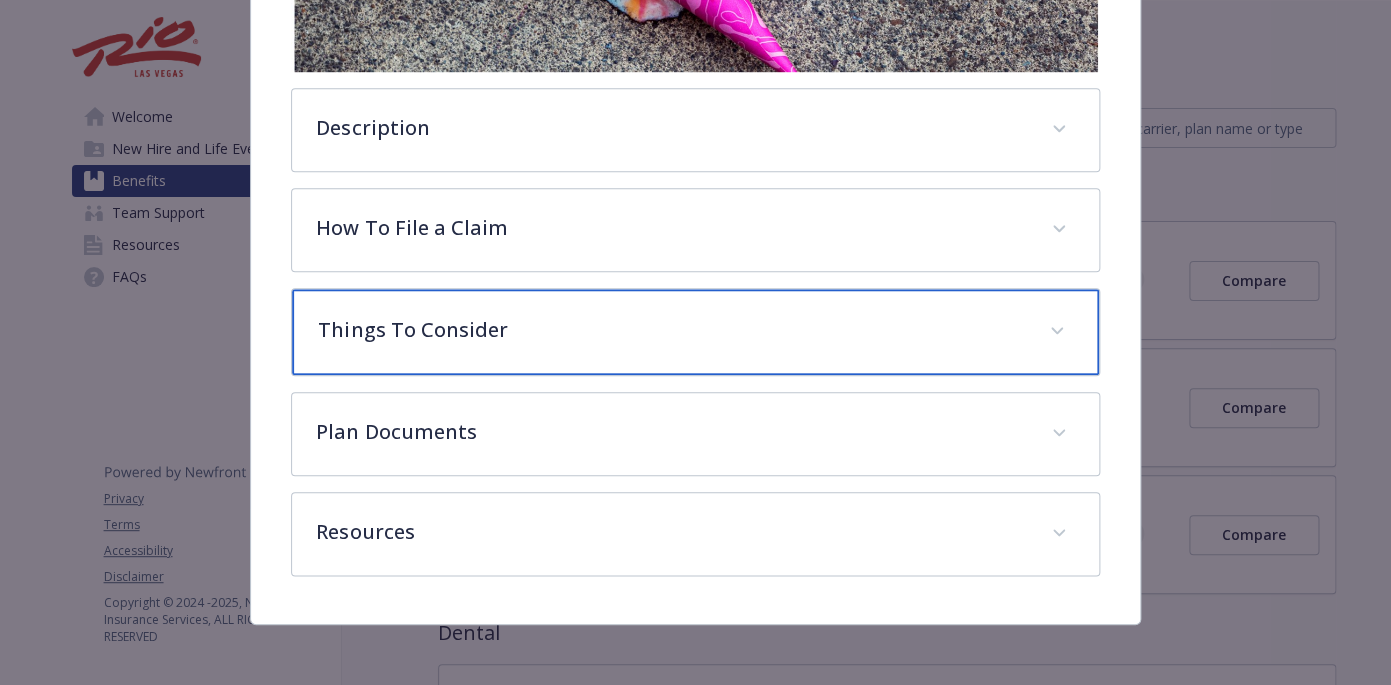 click on "Things To Consider" at bounding box center [671, 330] 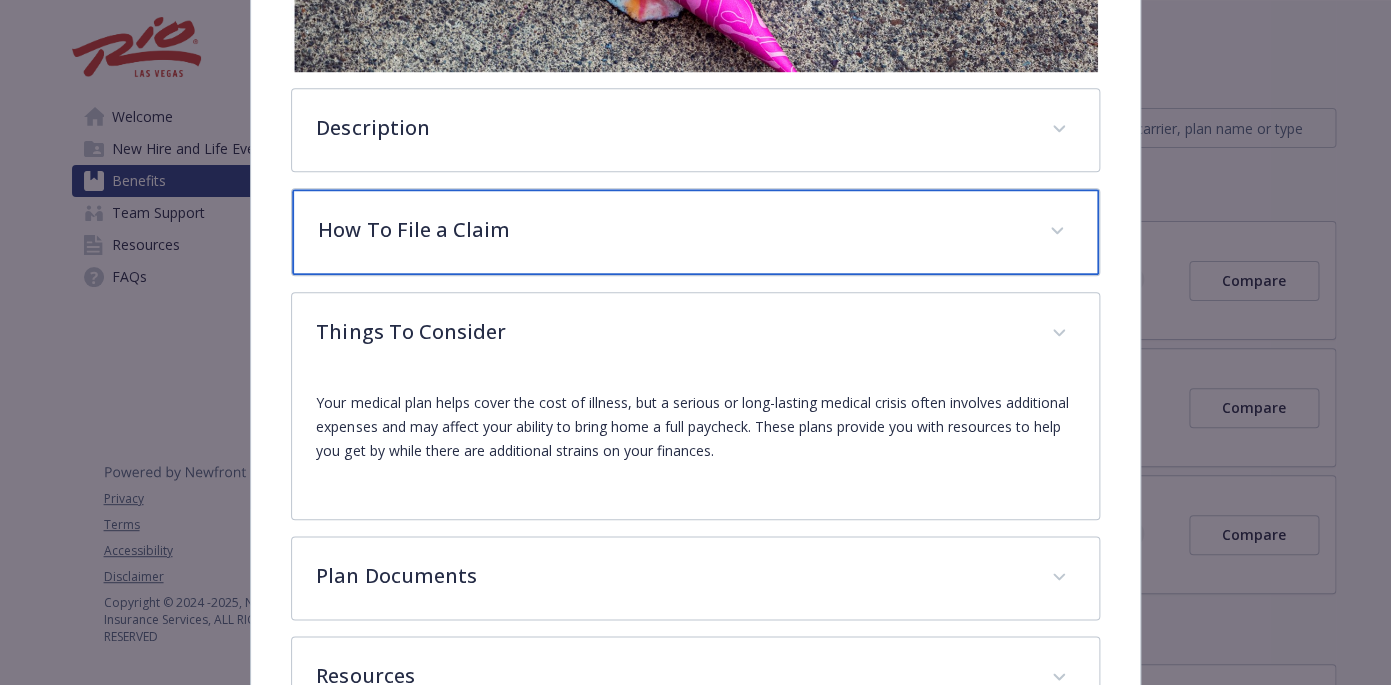 click on "How To File a Claim" at bounding box center (695, 232) 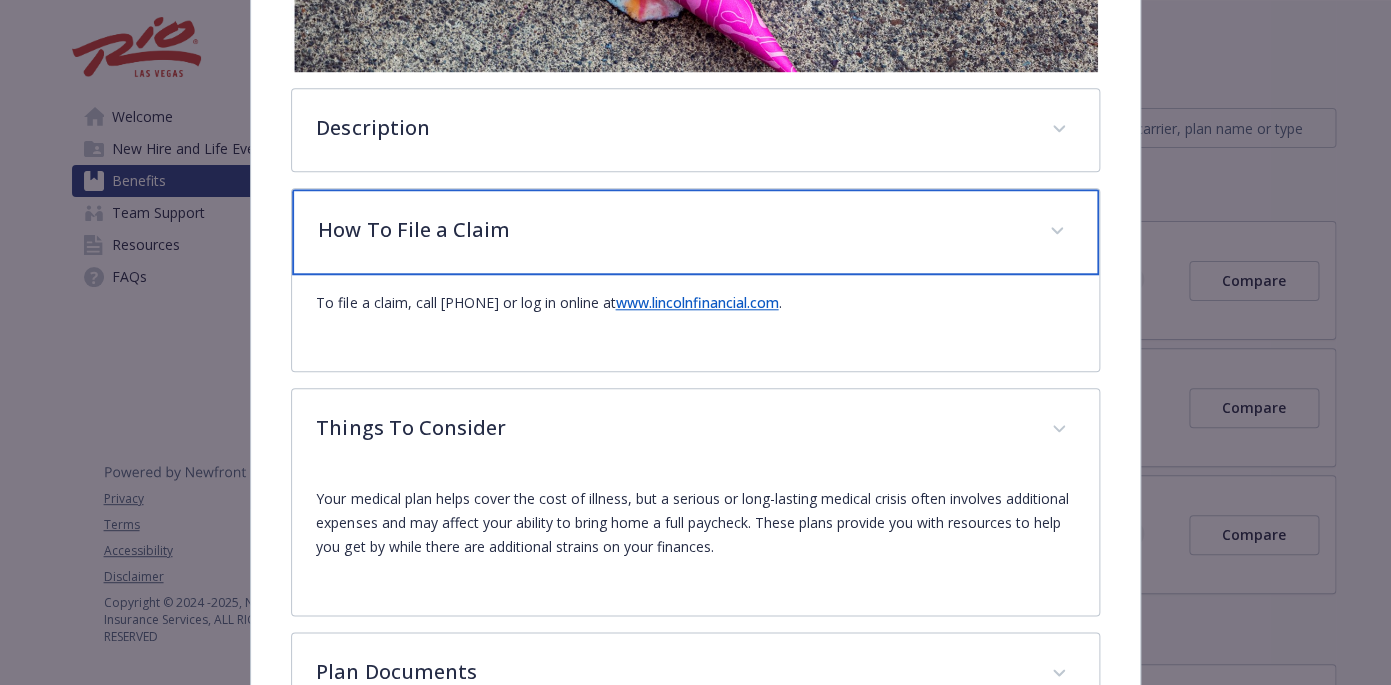 click on "How To File a Claim" at bounding box center (695, 232) 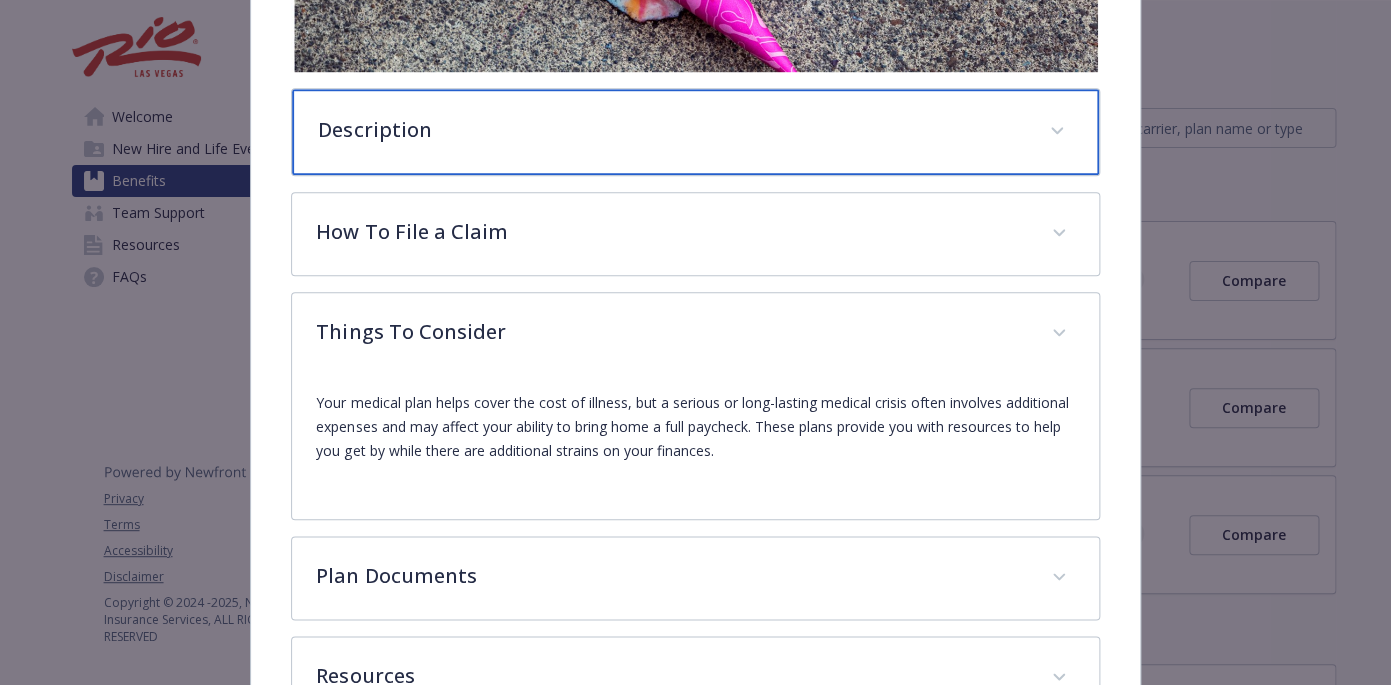 click on "Description" at bounding box center (695, 132) 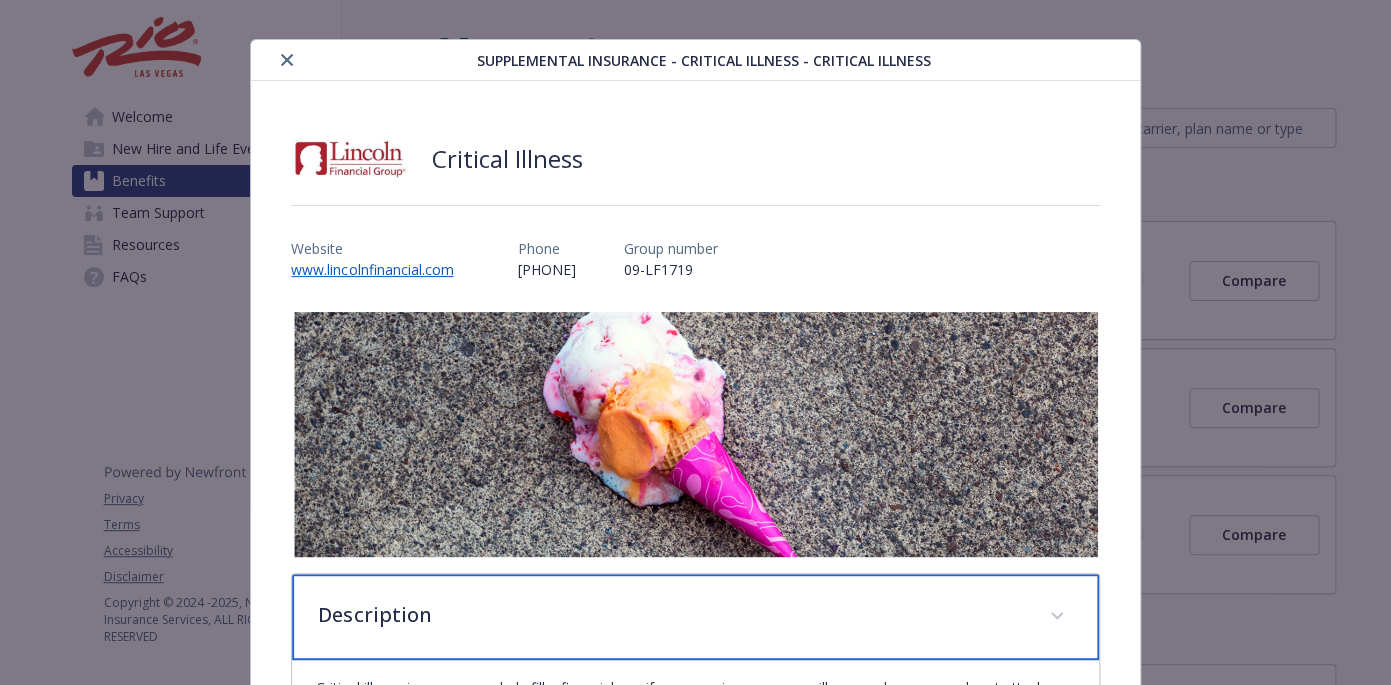 scroll, scrollTop: 0, scrollLeft: 0, axis: both 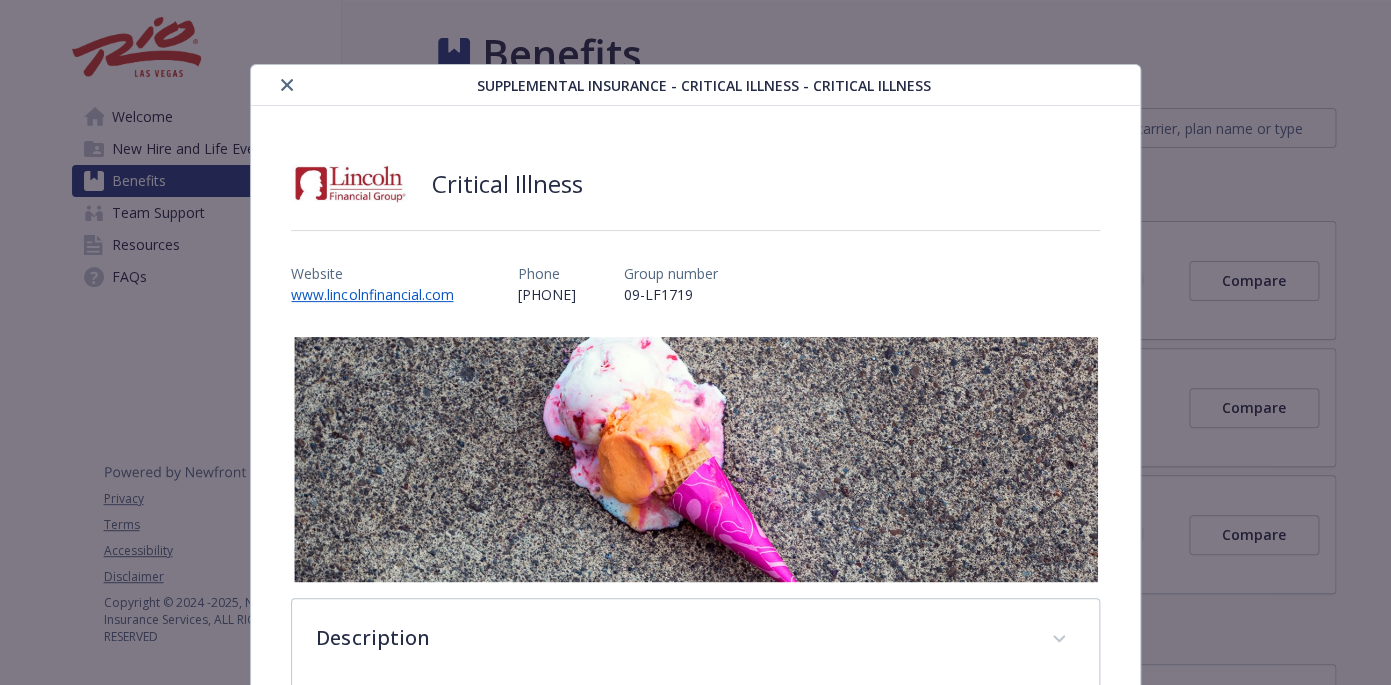 click 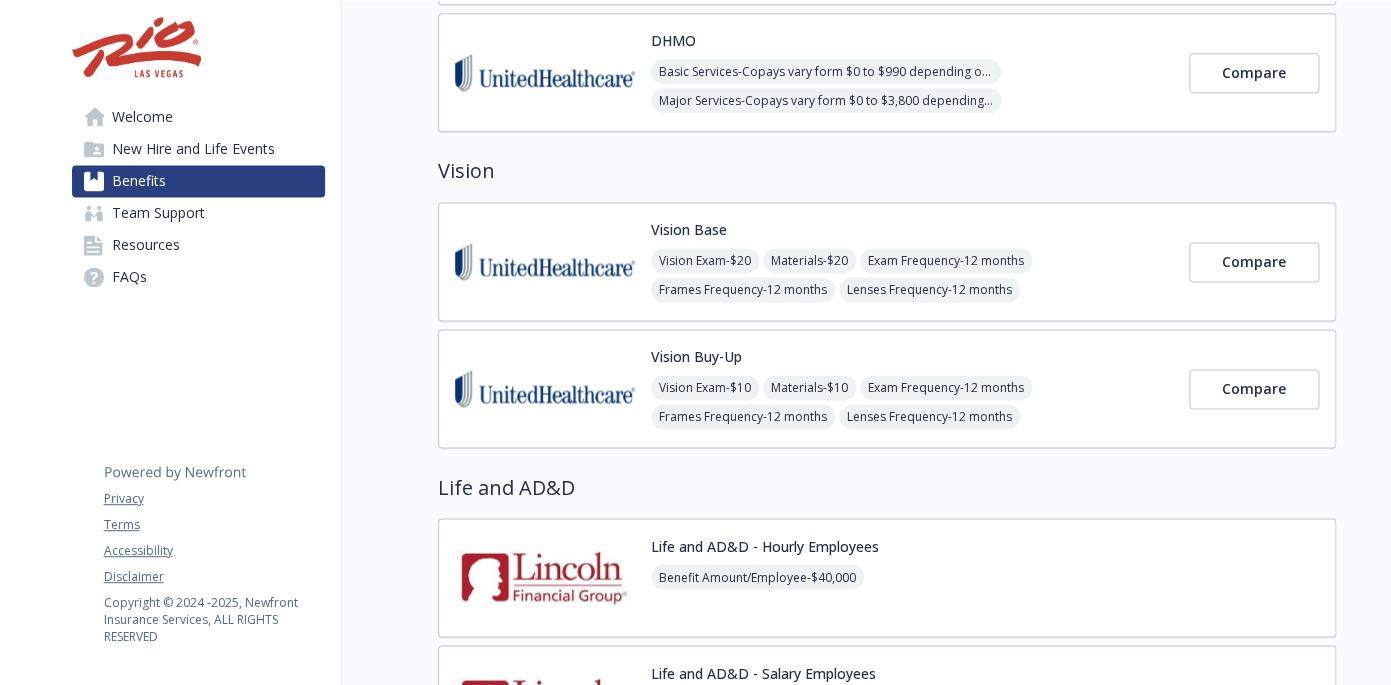 scroll, scrollTop: 1010, scrollLeft: 0, axis: vertical 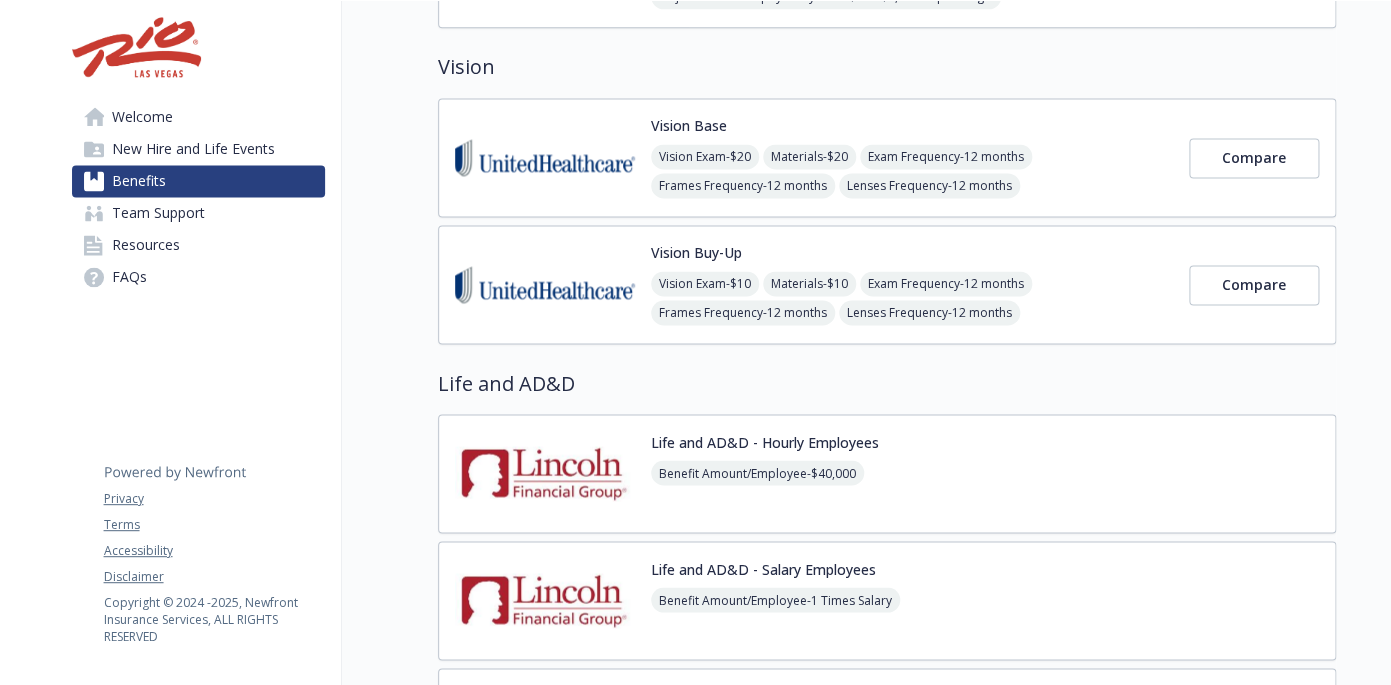 click on "Team Support" at bounding box center (158, 213) 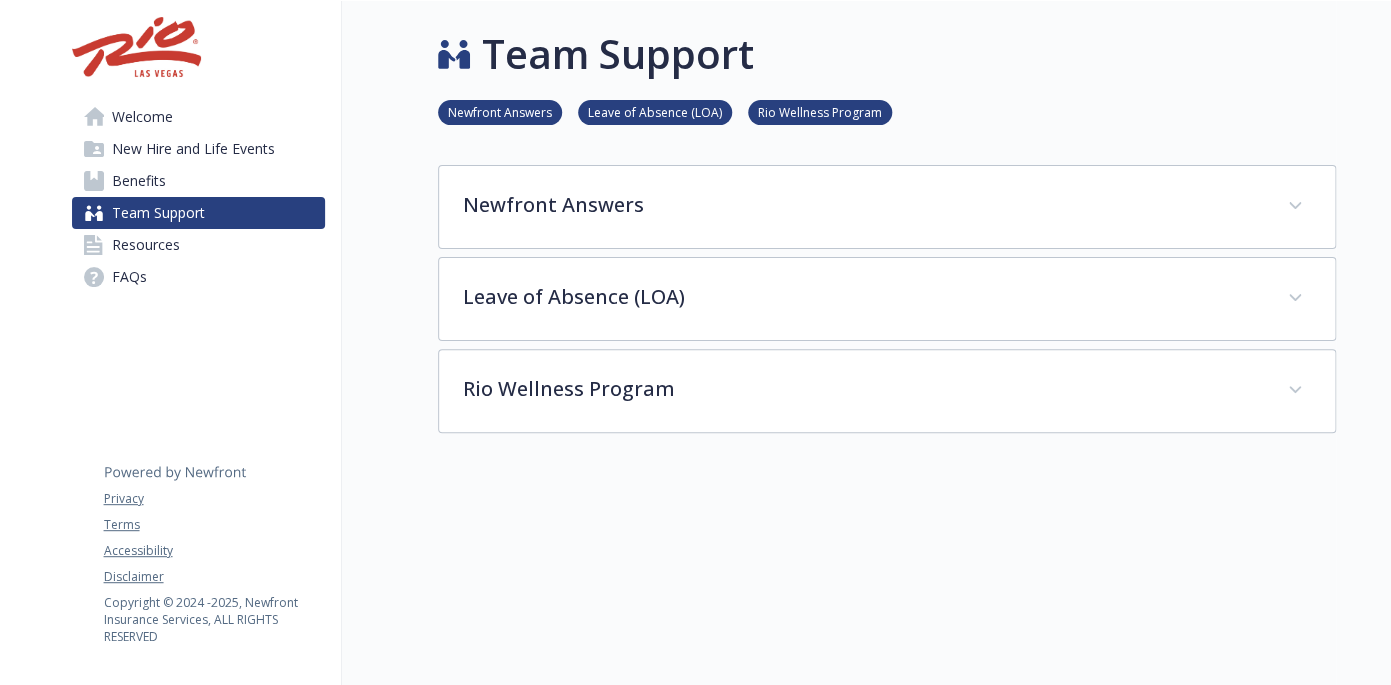 click on "Resources" at bounding box center (146, 245) 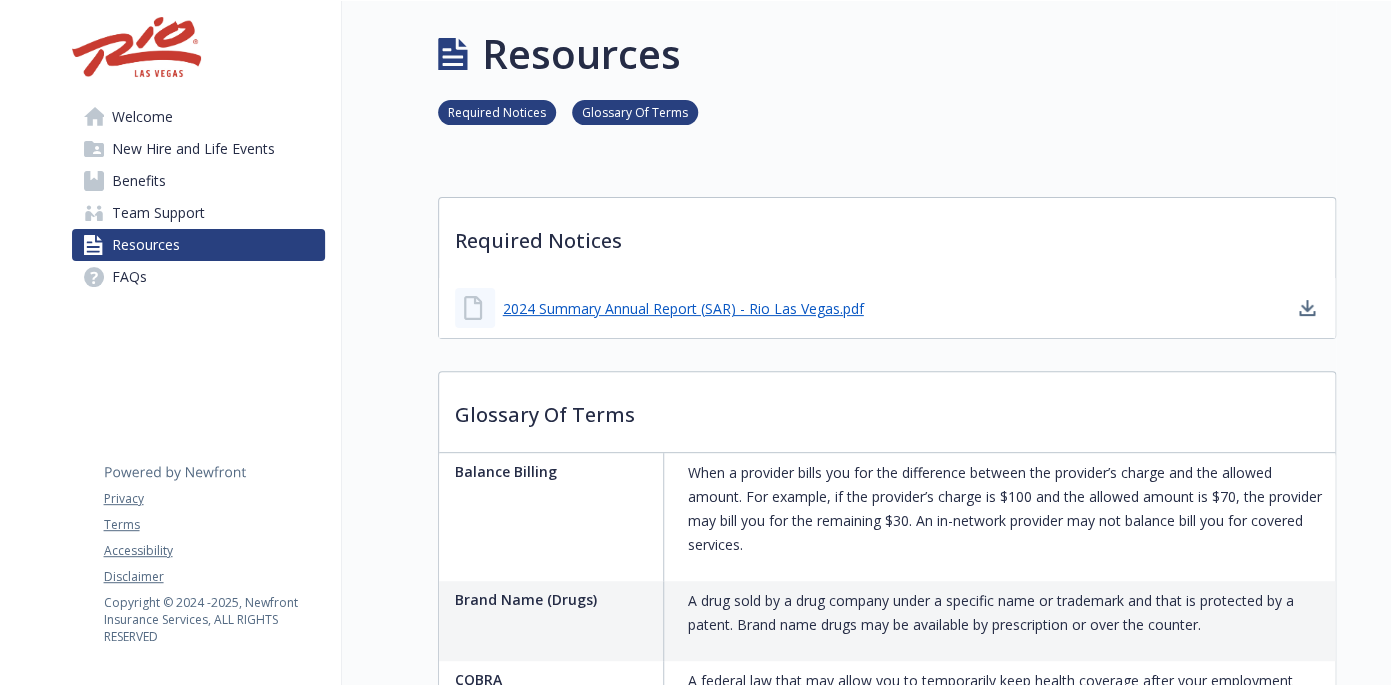 click on "Team Support" at bounding box center [158, 213] 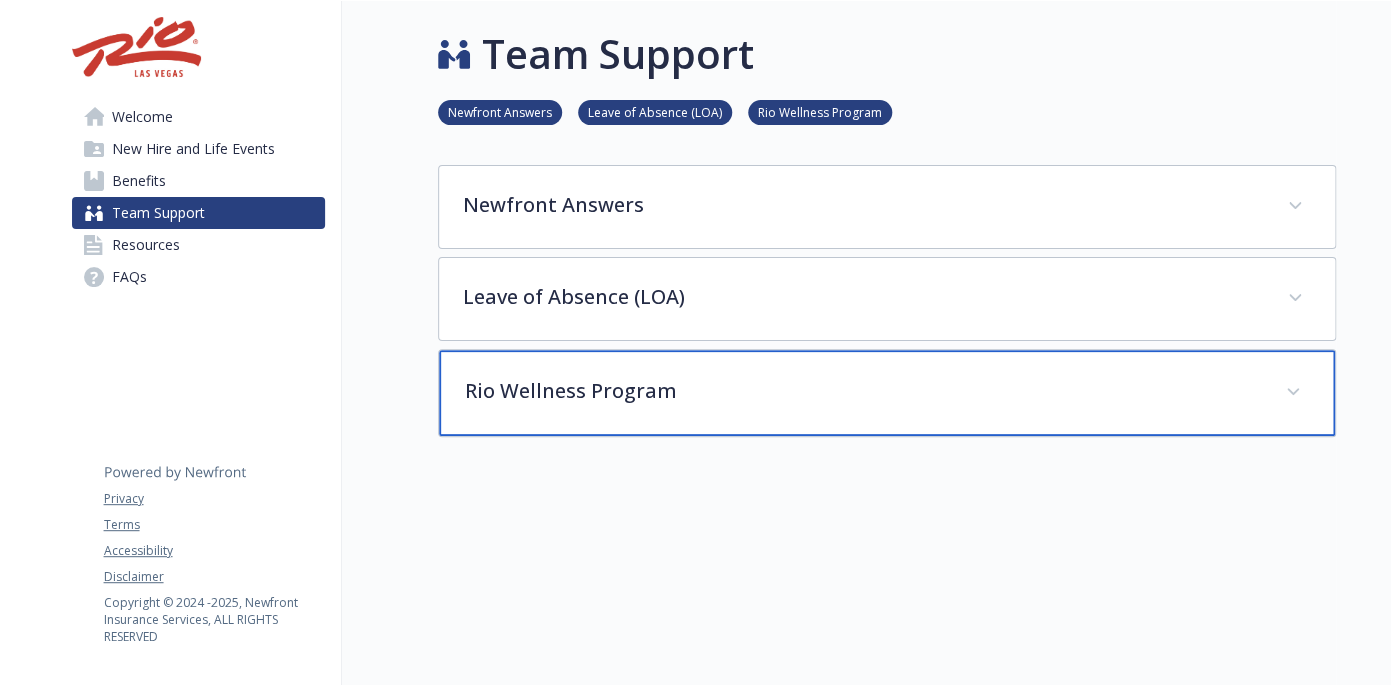 click on "Rio Wellness Program" at bounding box center [887, 393] 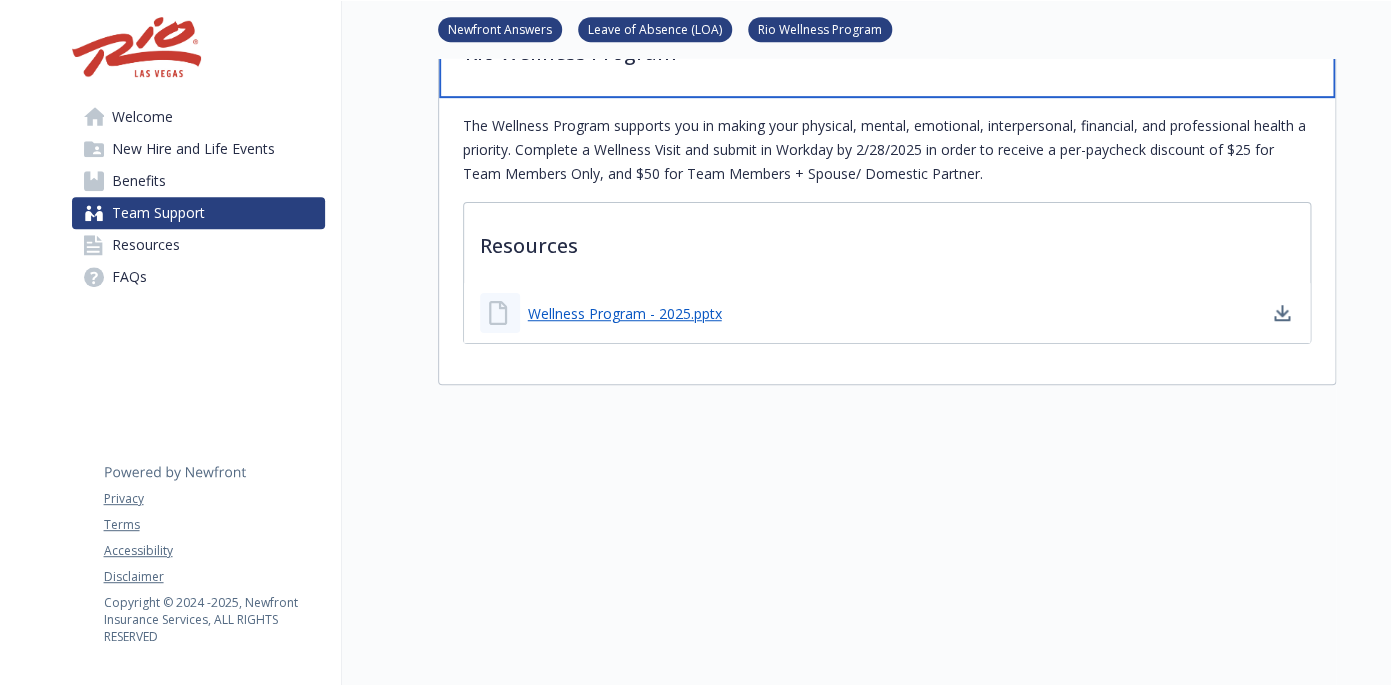 scroll, scrollTop: 363, scrollLeft: 0, axis: vertical 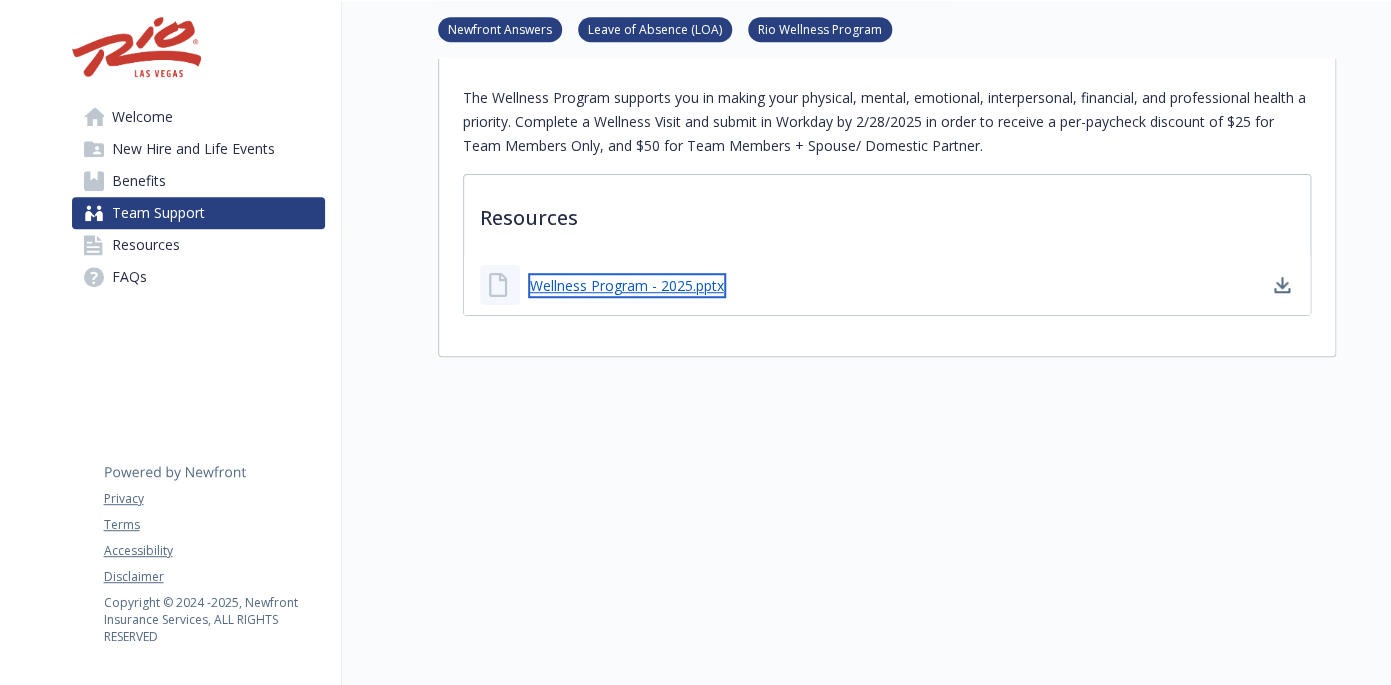 click on "Wellness Program - 2025.pptx" at bounding box center (627, 285) 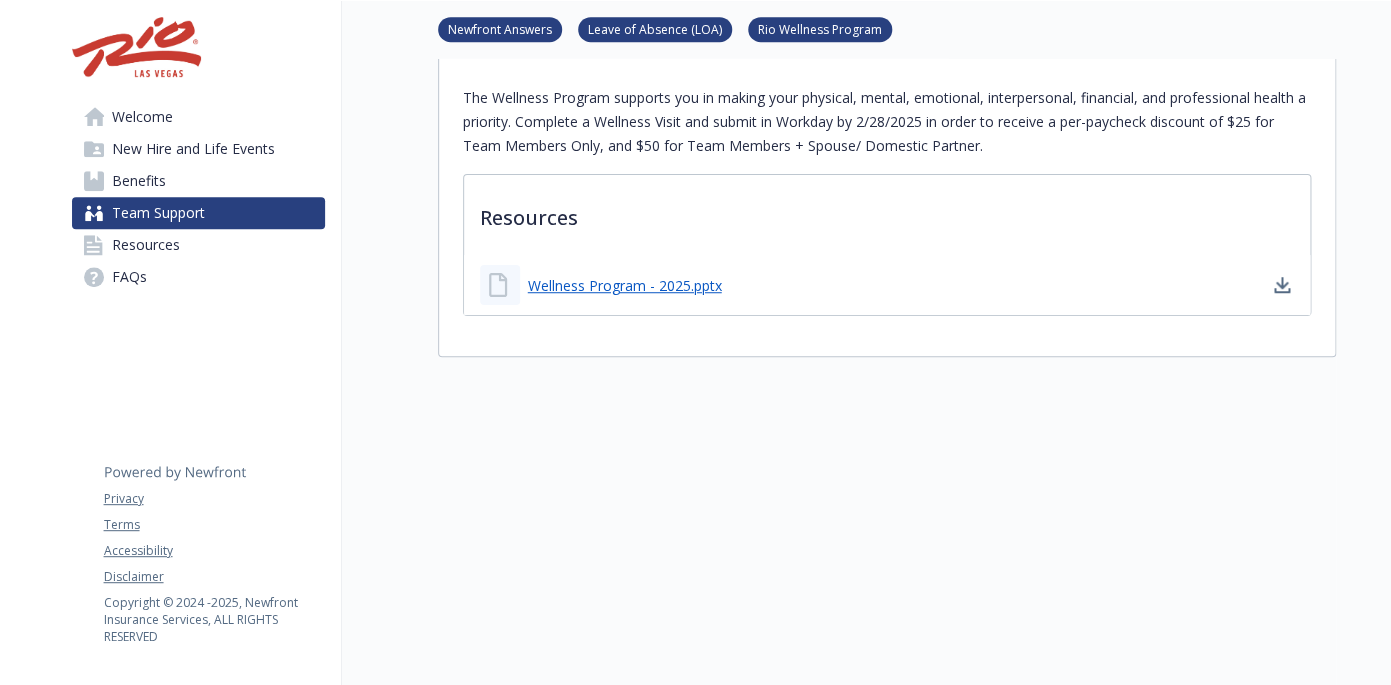 click on "Welcome" at bounding box center [142, 117] 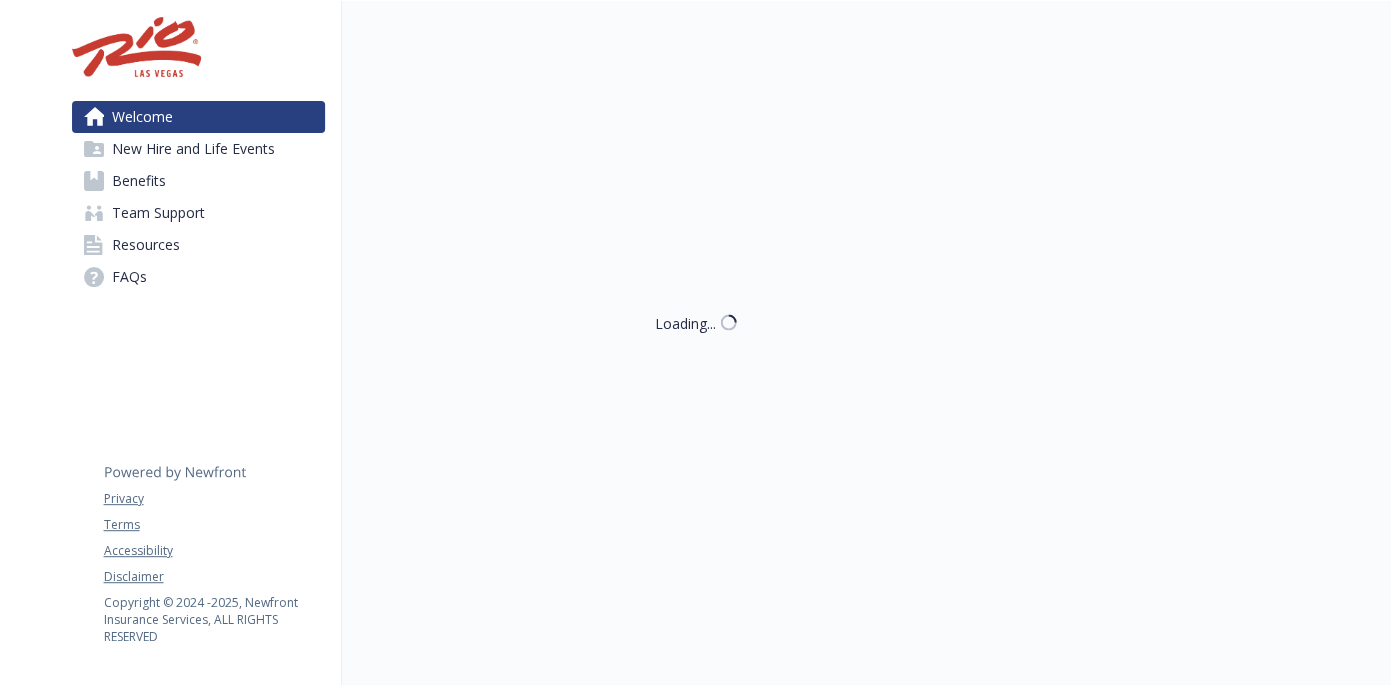 click on "Welcome" at bounding box center [142, 117] 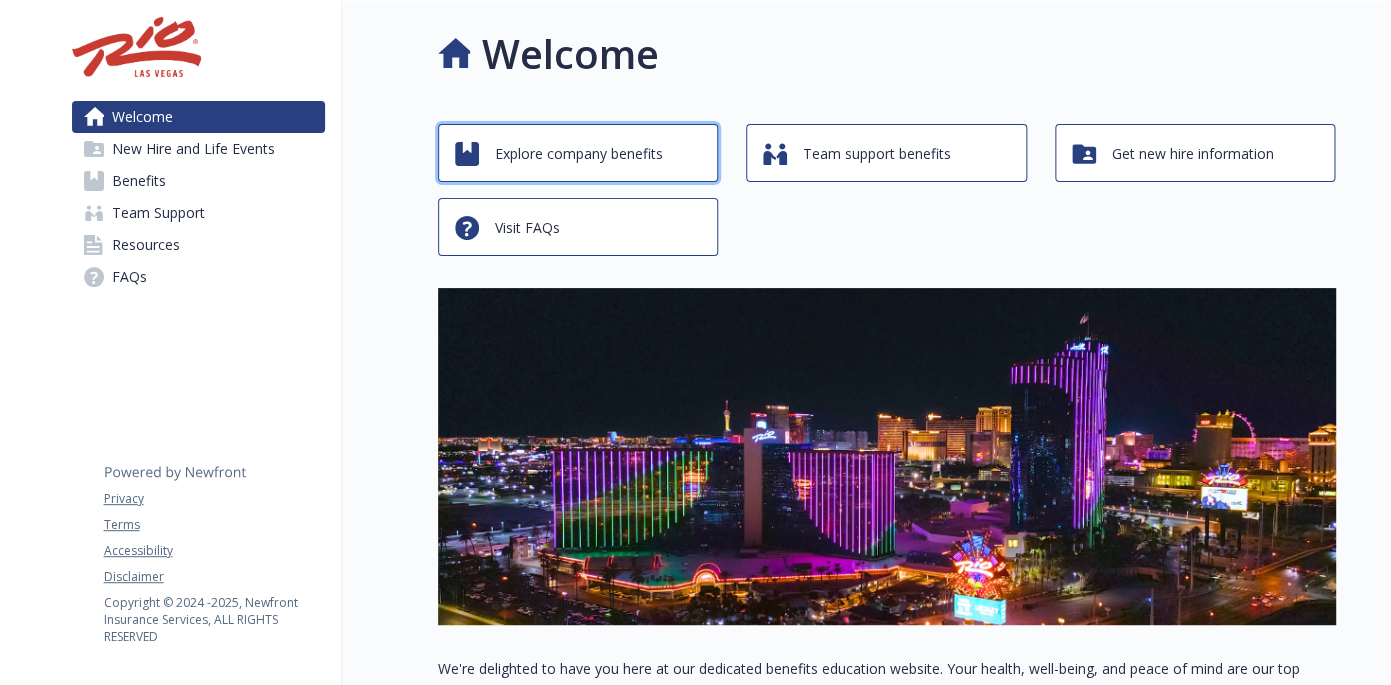 click on "Explore company benefits" at bounding box center (579, 154) 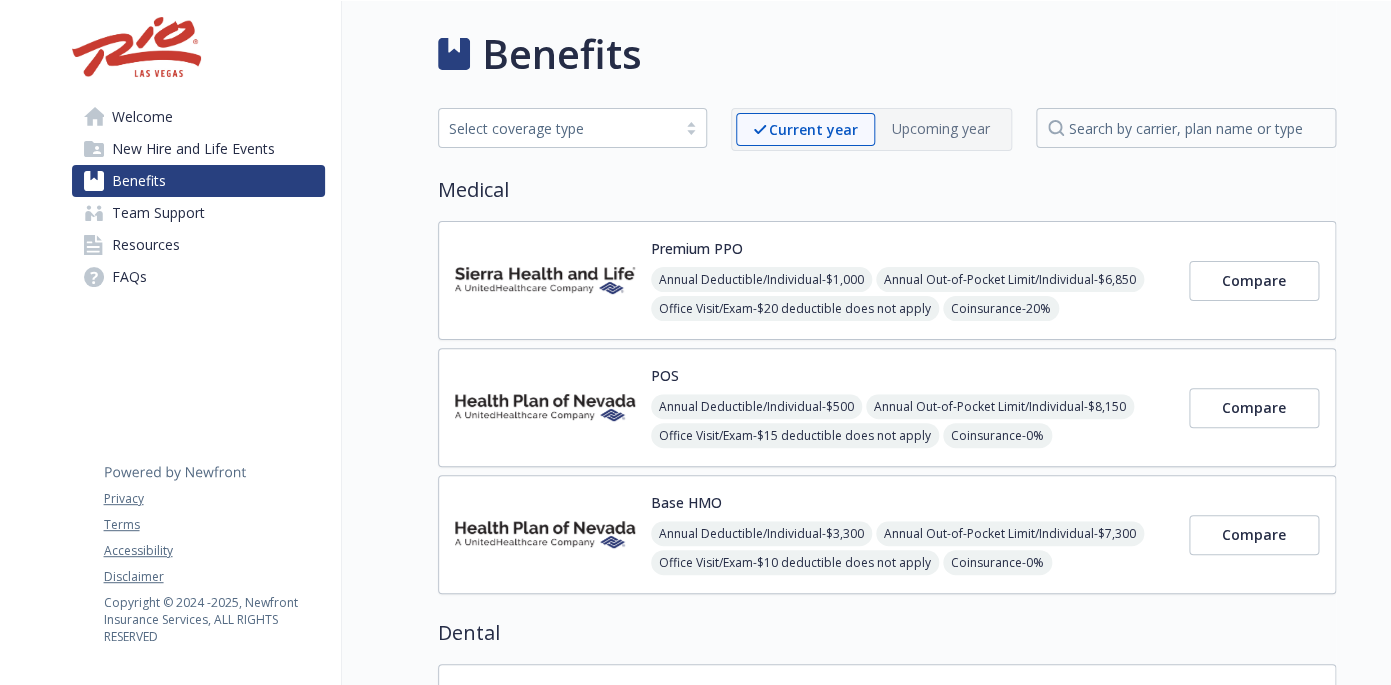 click on "Welcome" at bounding box center [142, 117] 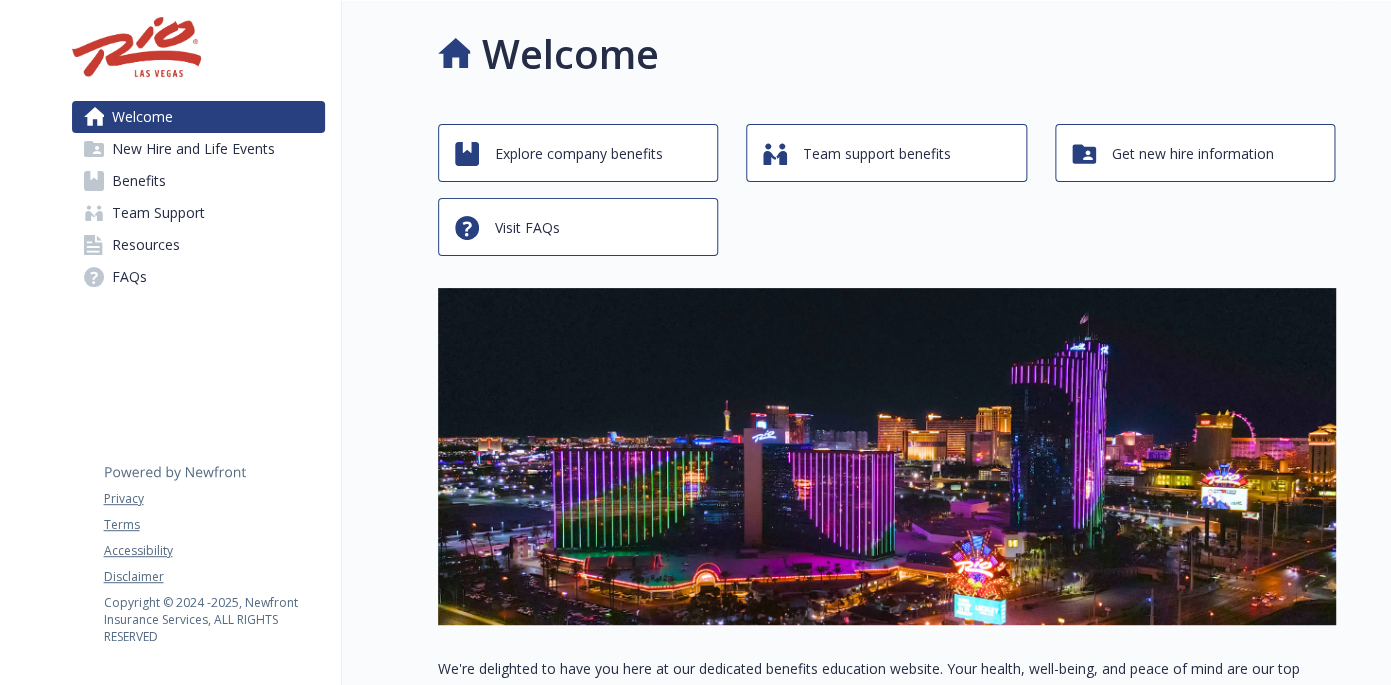 click on "Welcome" at bounding box center [142, 117] 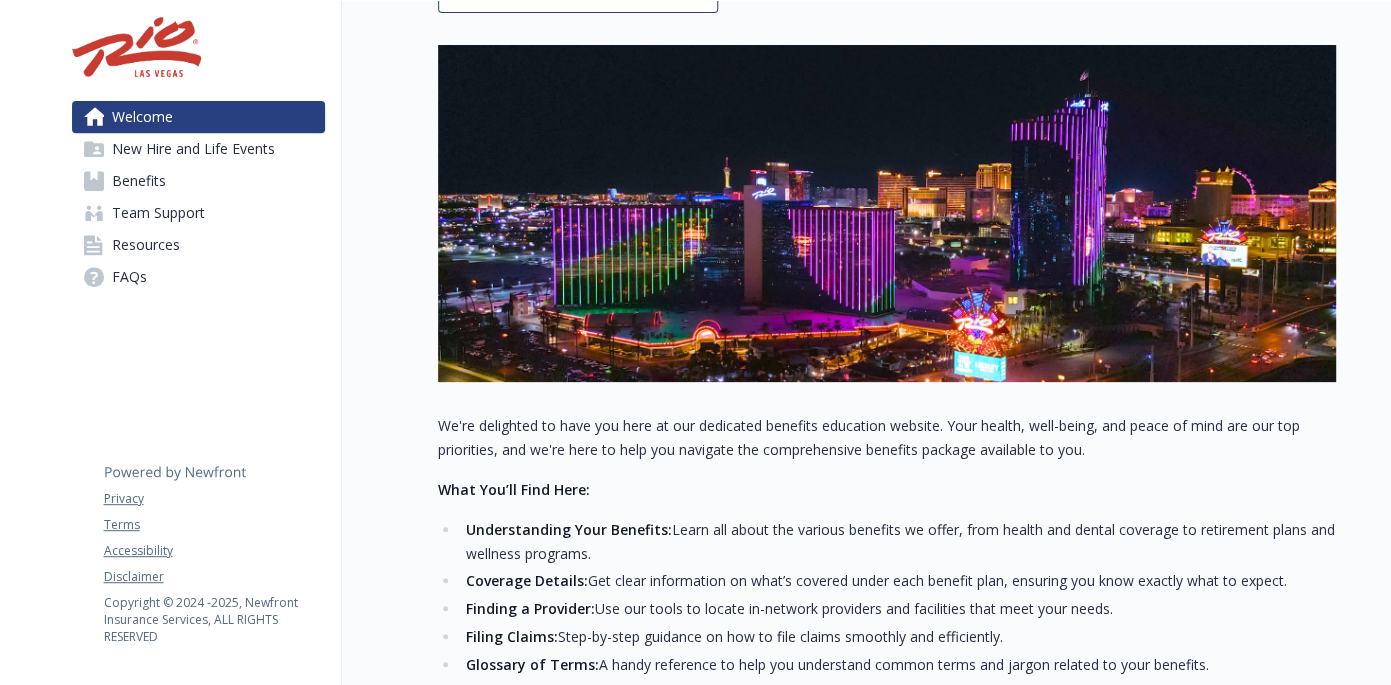 scroll, scrollTop: 0, scrollLeft: 0, axis: both 